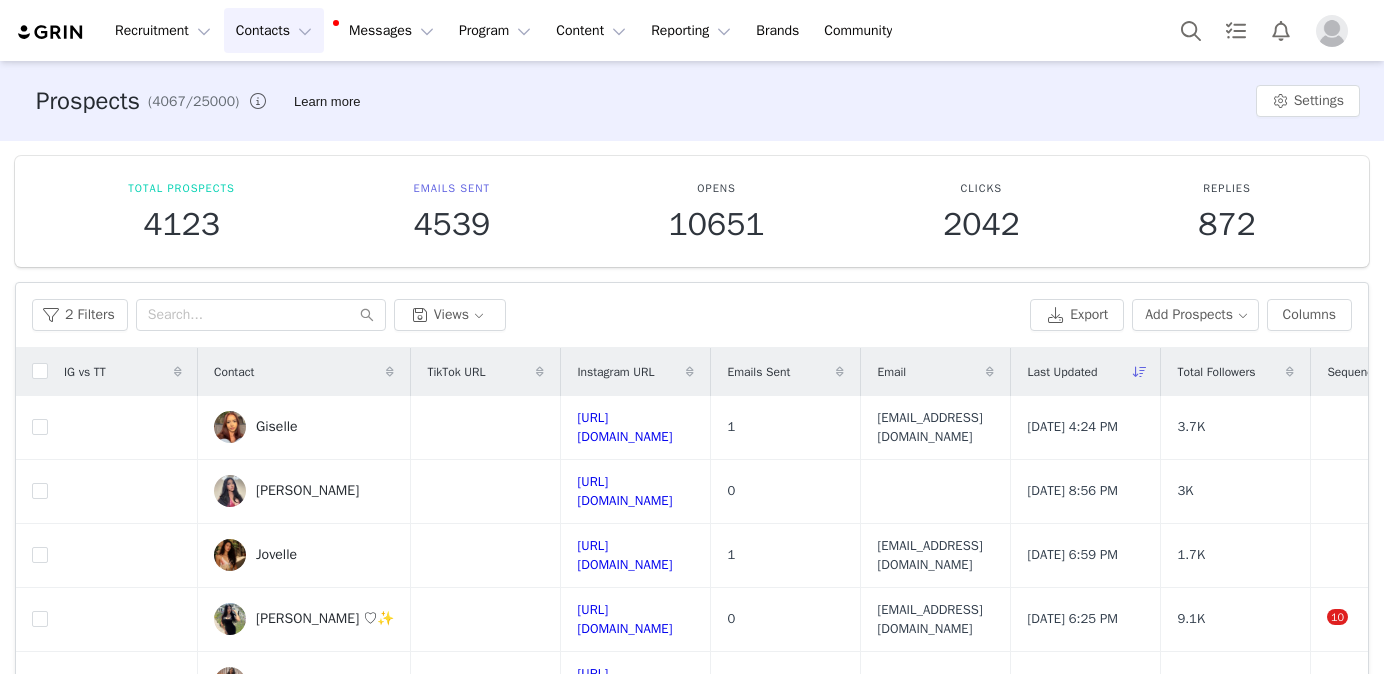 scroll, scrollTop: 0, scrollLeft: 0, axis: both 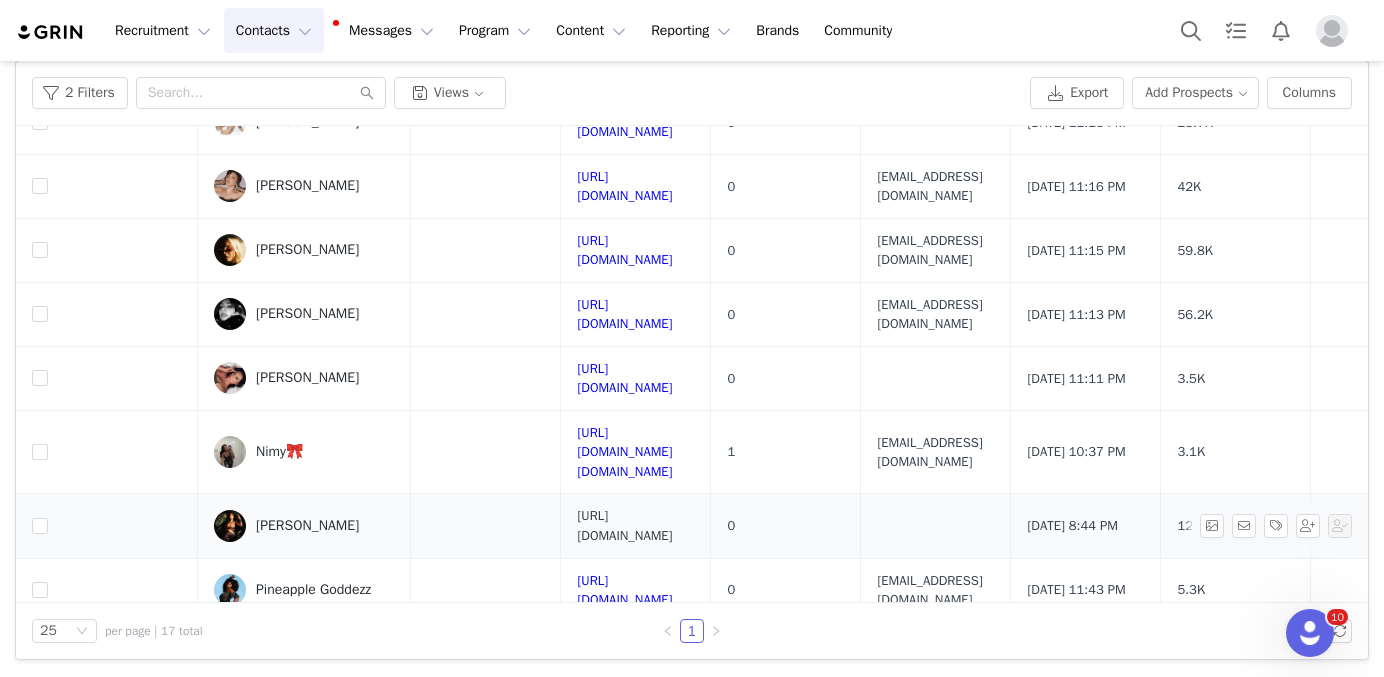 click on "[URL][DOMAIN_NAME]" at bounding box center (624, 525) 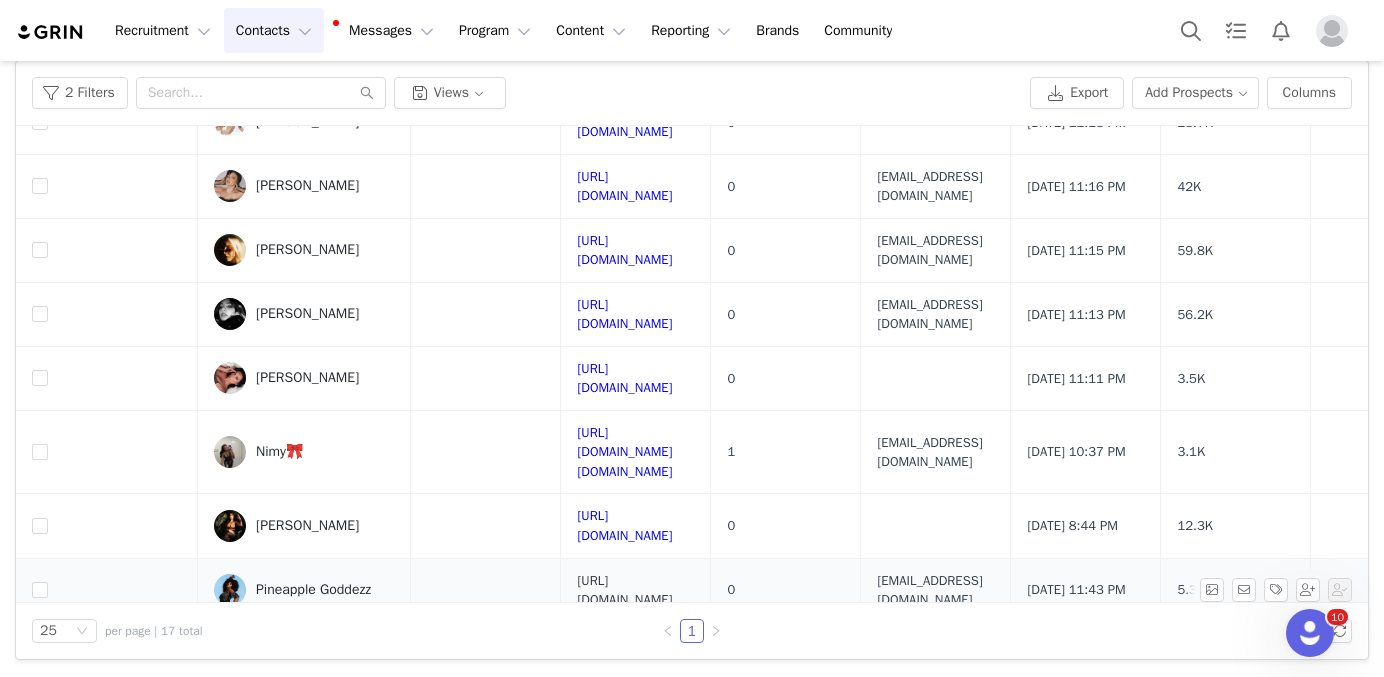 click on "[URL][DOMAIN_NAME]" at bounding box center [624, 590] 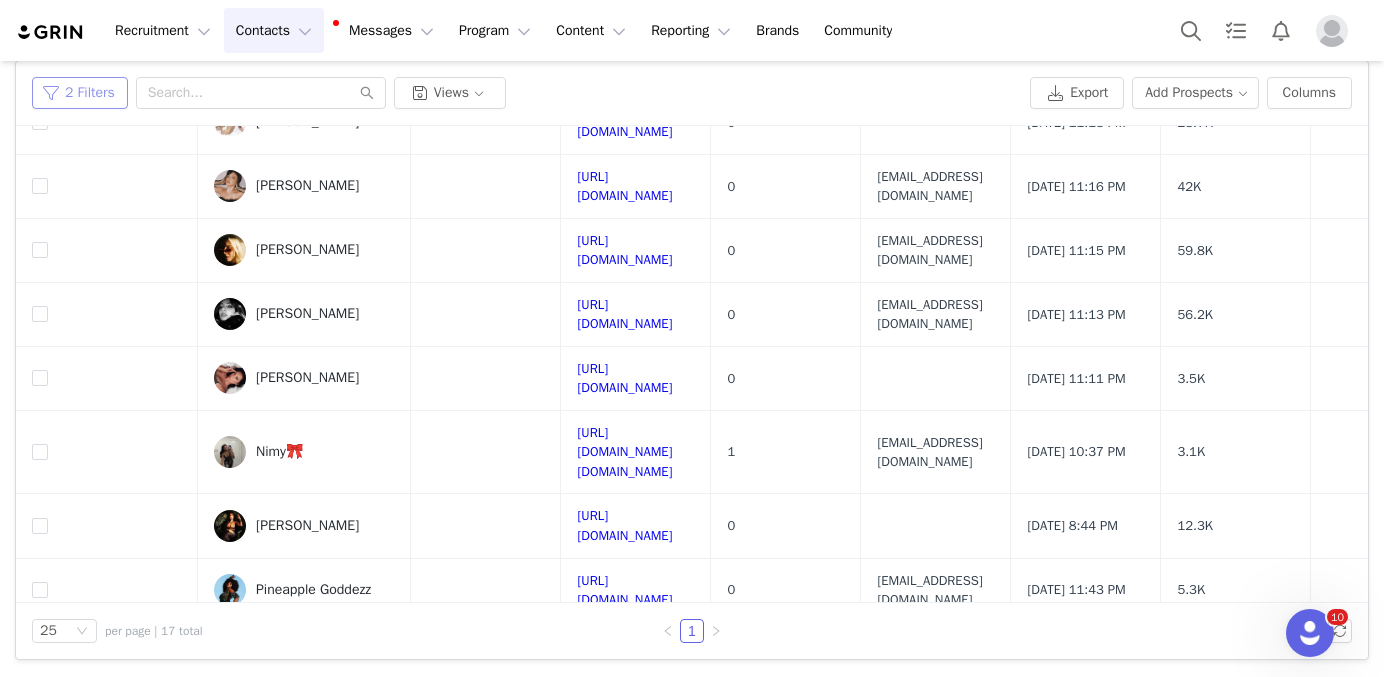 click on "2 Filters" at bounding box center (80, 93) 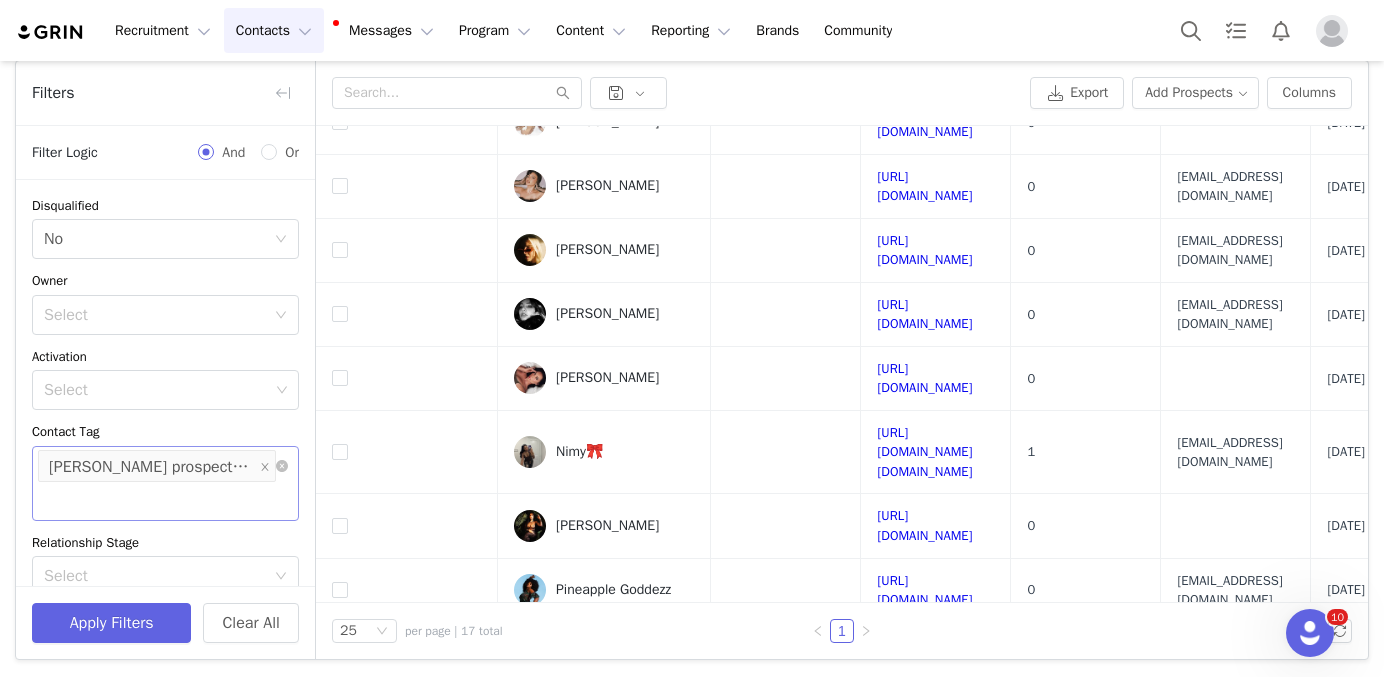 click on "[PERSON_NAME] prospects week 30-04/july" at bounding box center (152, 467) 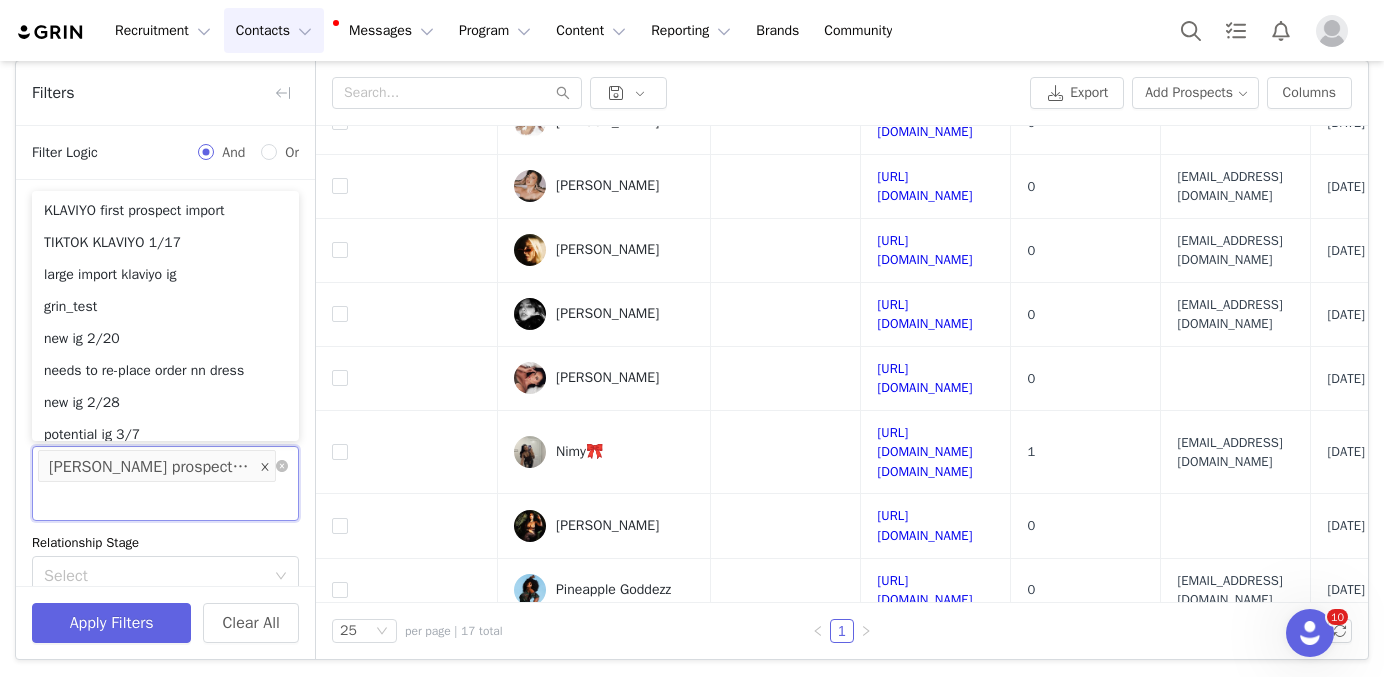scroll, scrollTop: 5258, scrollLeft: 0, axis: vertical 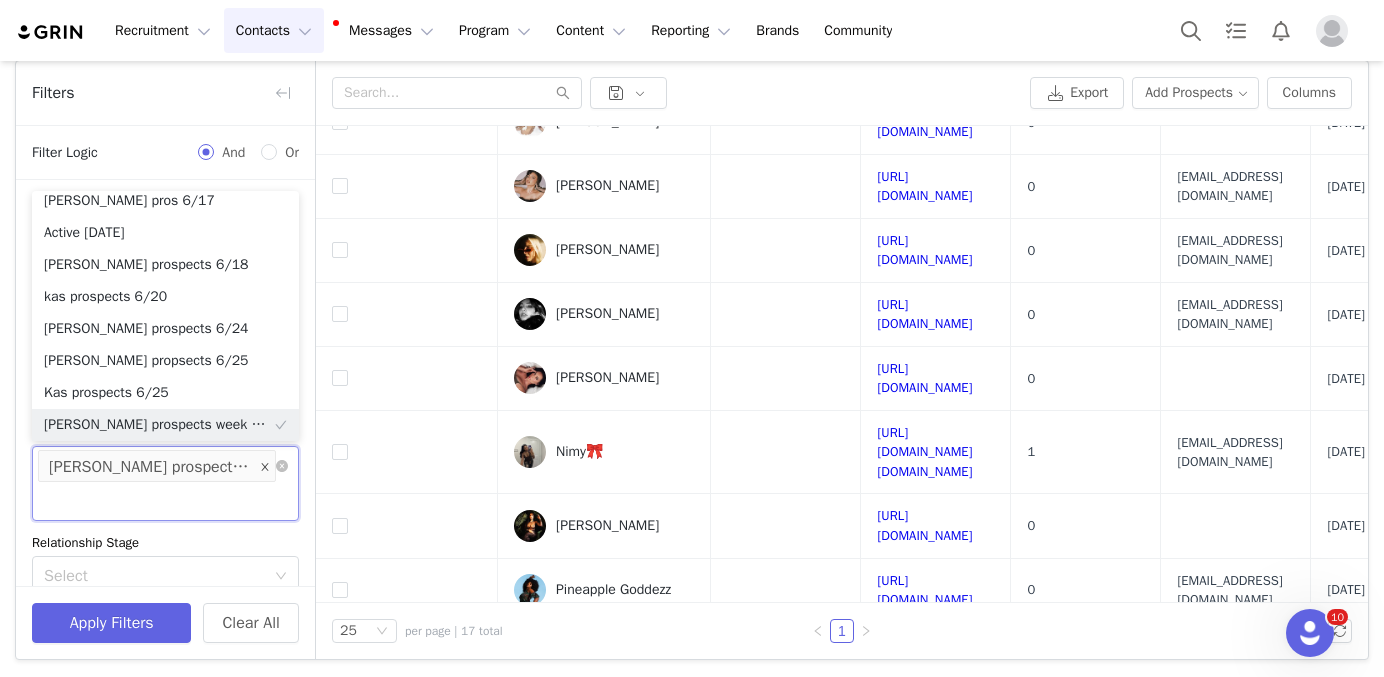 click 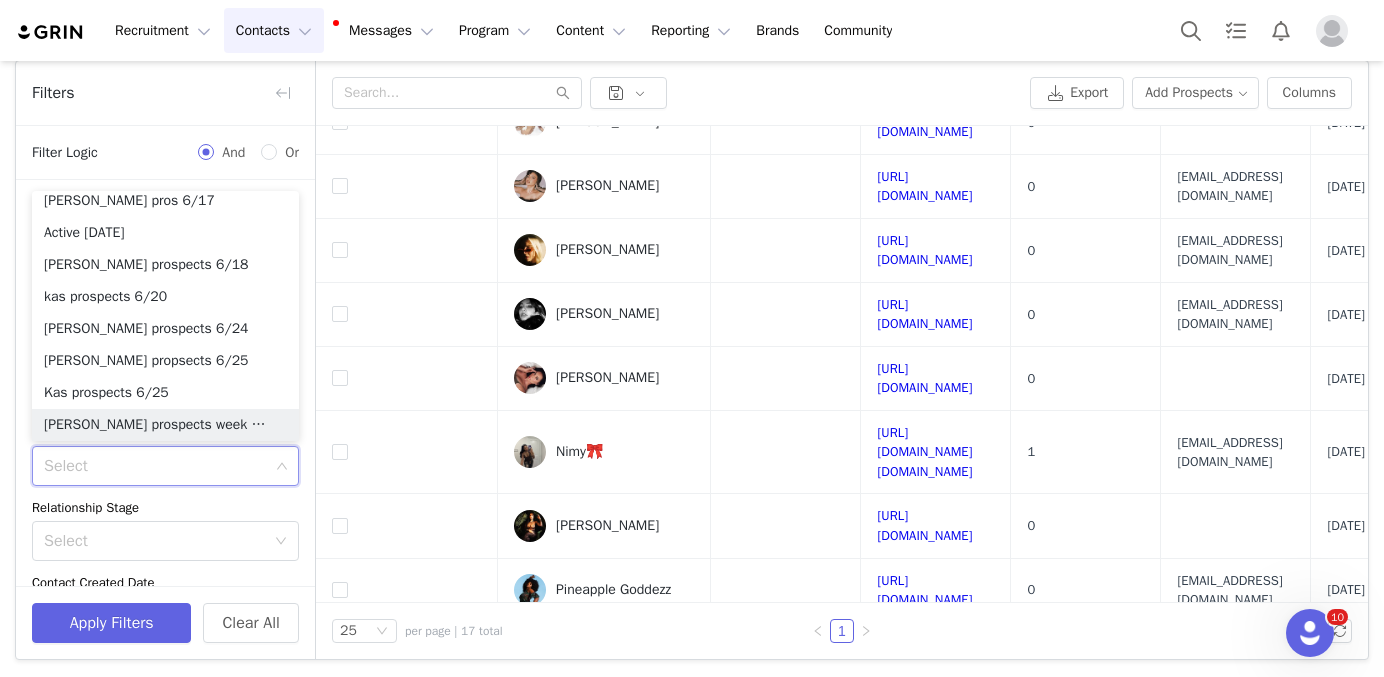 click on "Select" at bounding box center [156, 466] 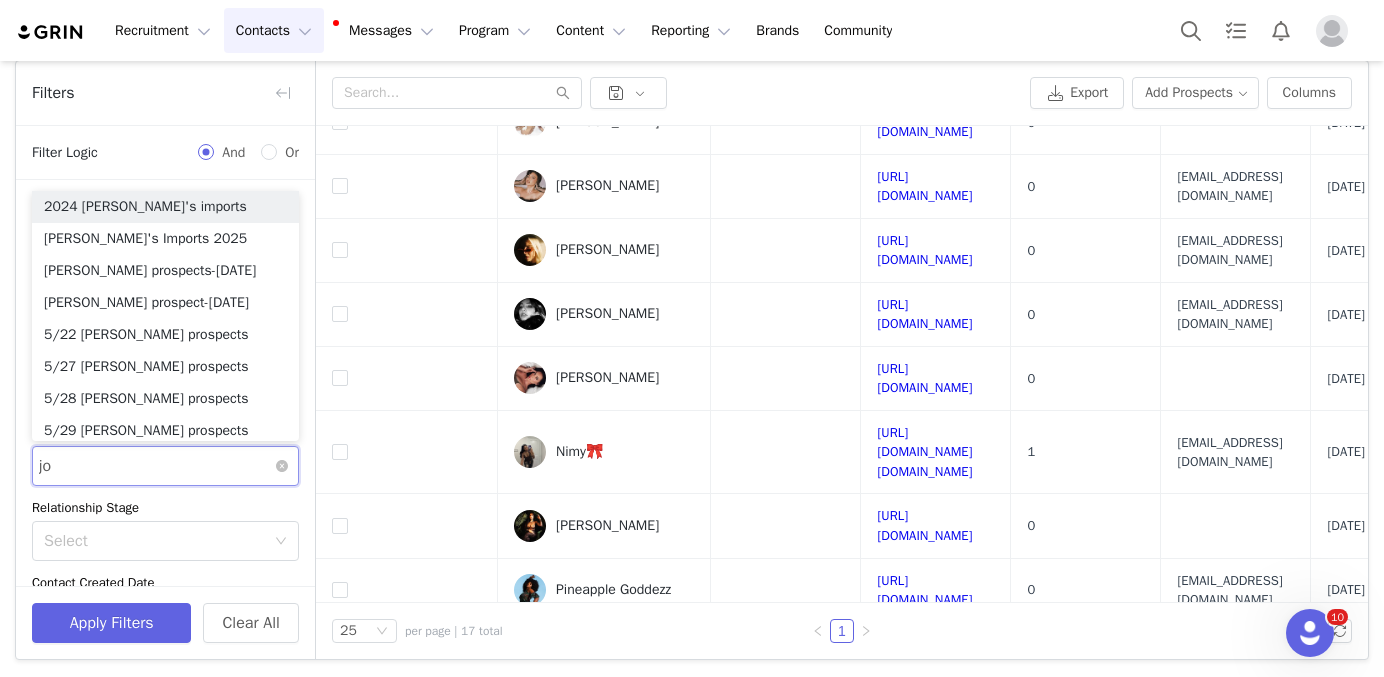 type on "joh" 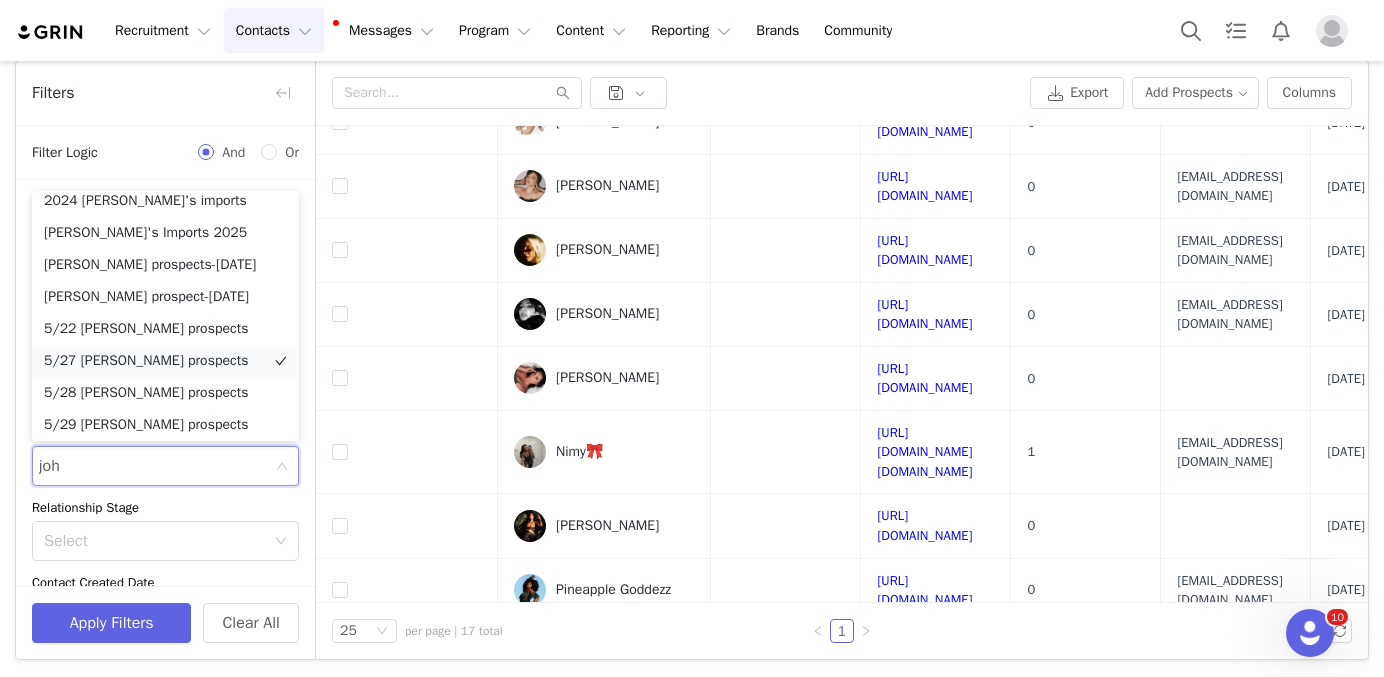 scroll, scrollTop: 398, scrollLeft: 0, axis: vertical 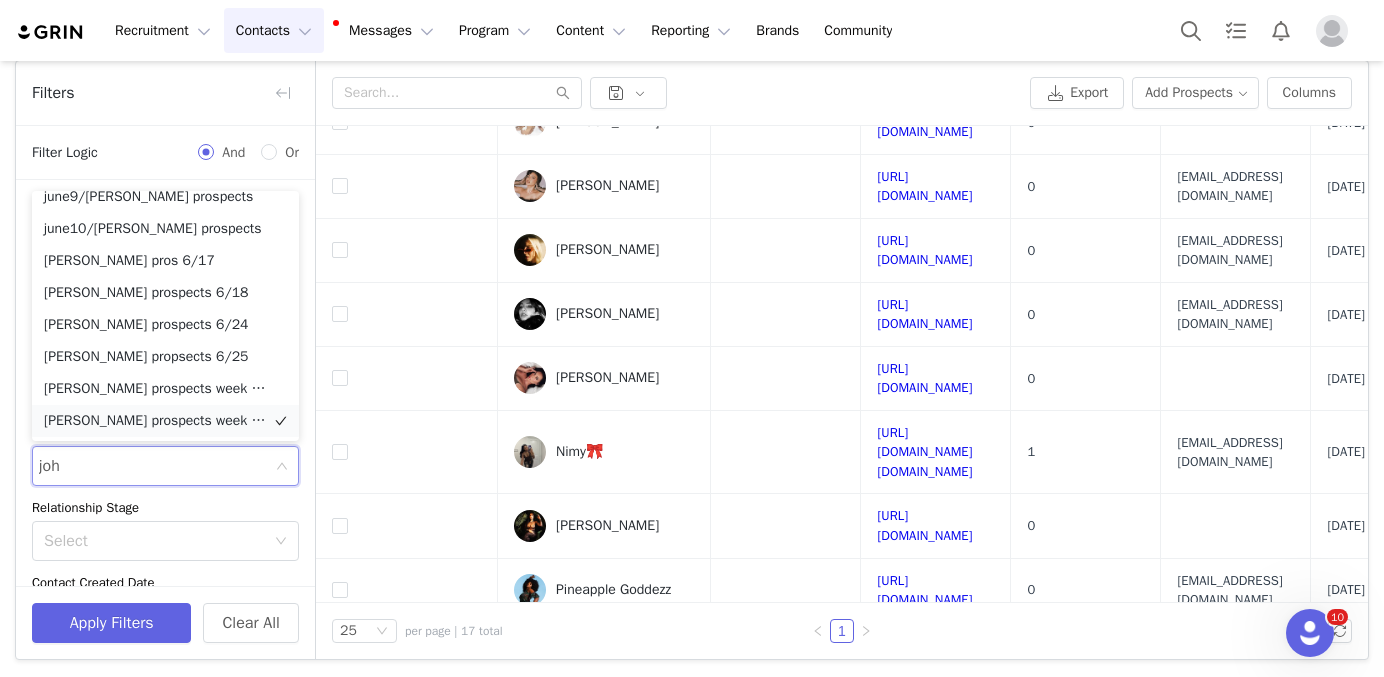 click on "[PERSON_NAME] prospects week [DATE]-[DATE]" at bounding box center (165, 421) 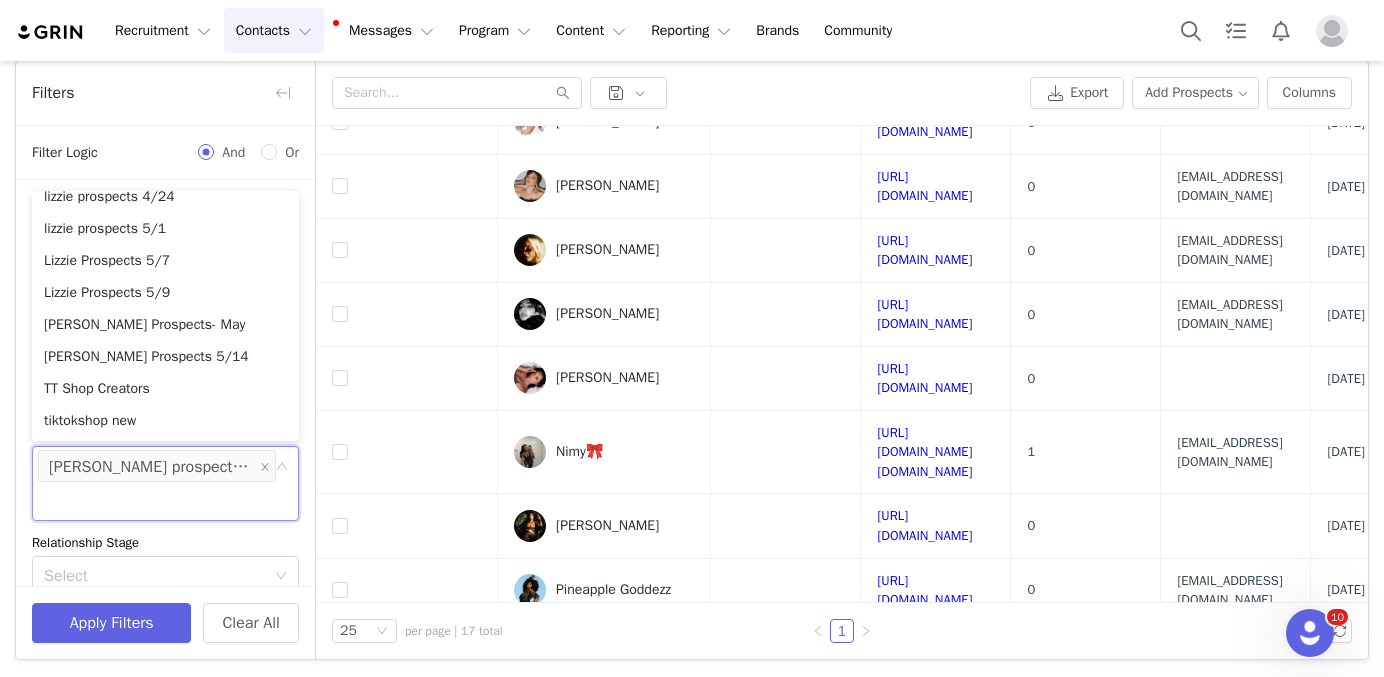 scroll, scrollTop: 10, scrollLeft: 0, axis: vertical 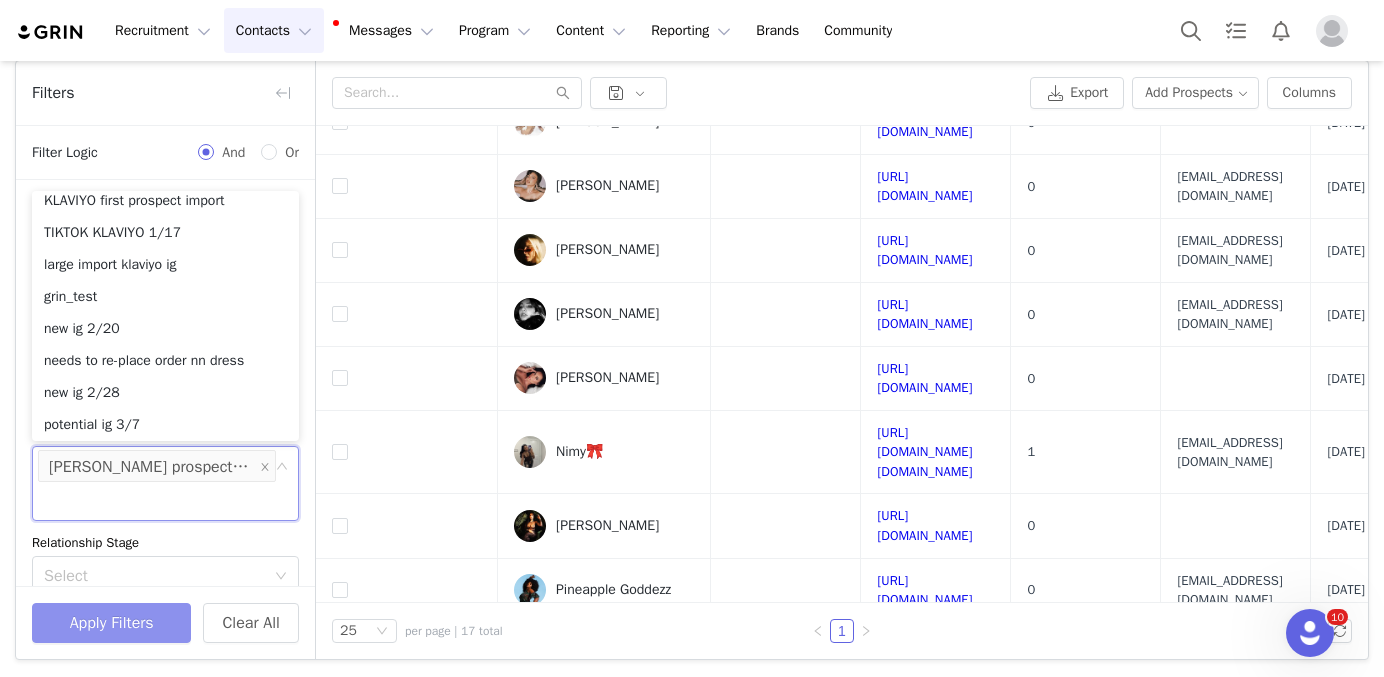 click on "Apply Filters" at bounding box center [111, 623] 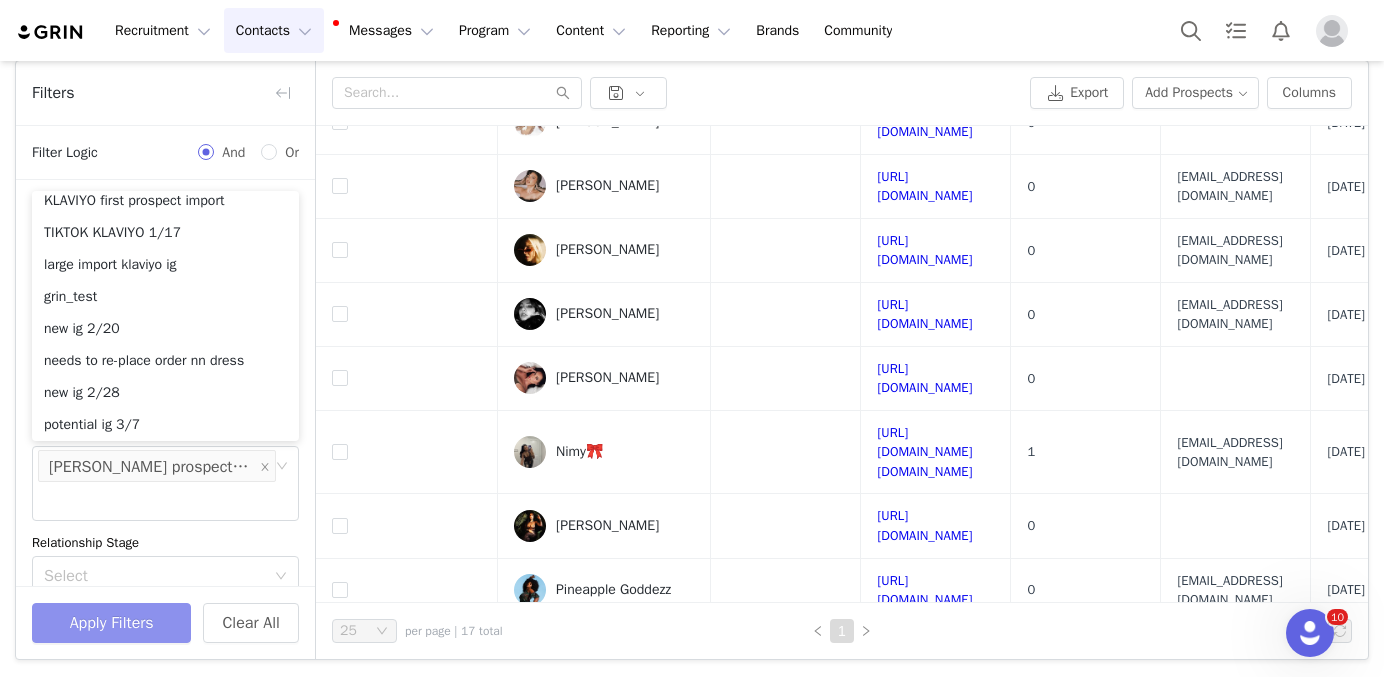 scroll, scrollTop: 0, scrollLeft: 0, axis: both 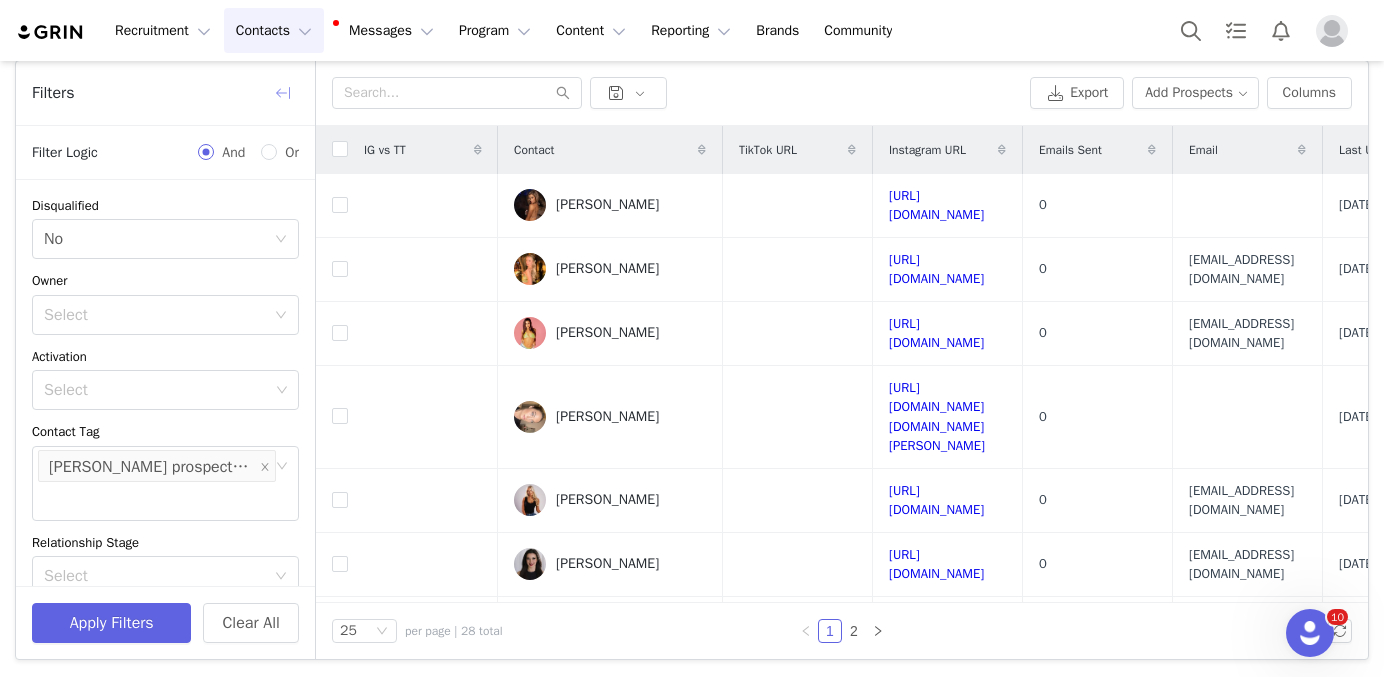 click at bounding box center [283, 93] 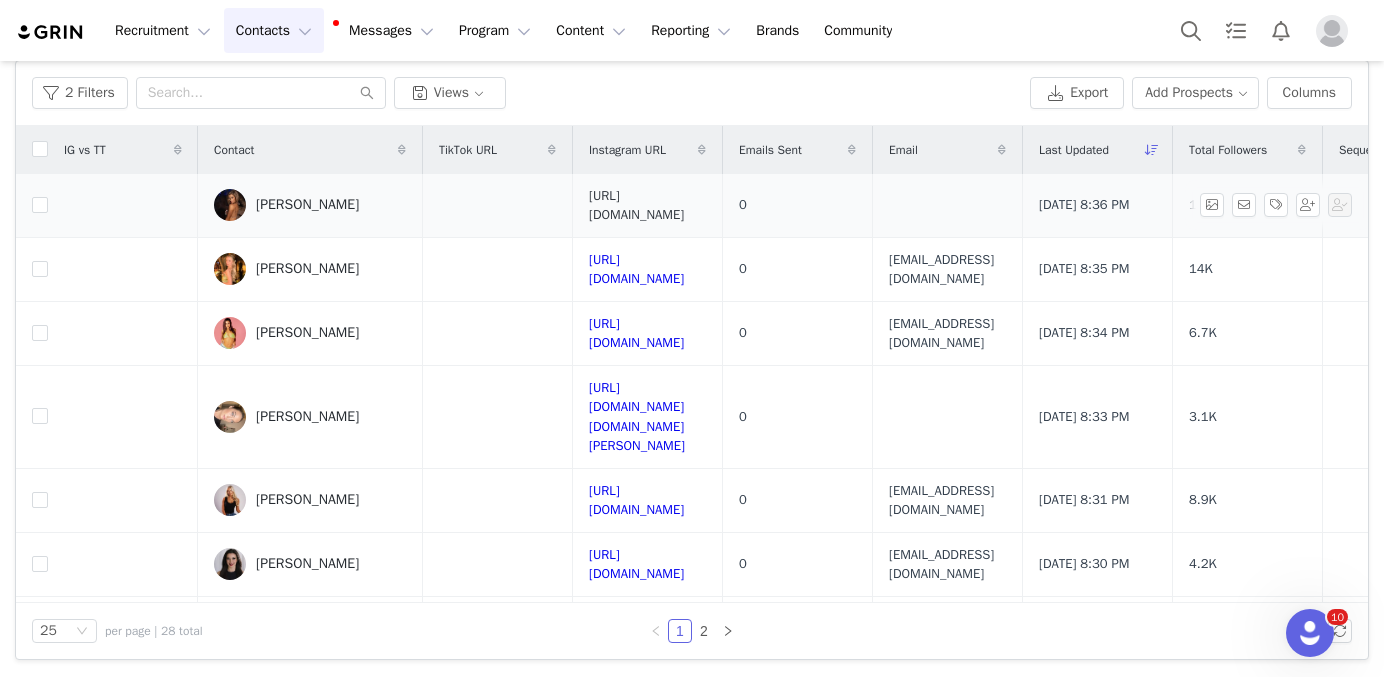 click on "https://www.instagram.com/_abbysull" at bounding box center (636, 205) 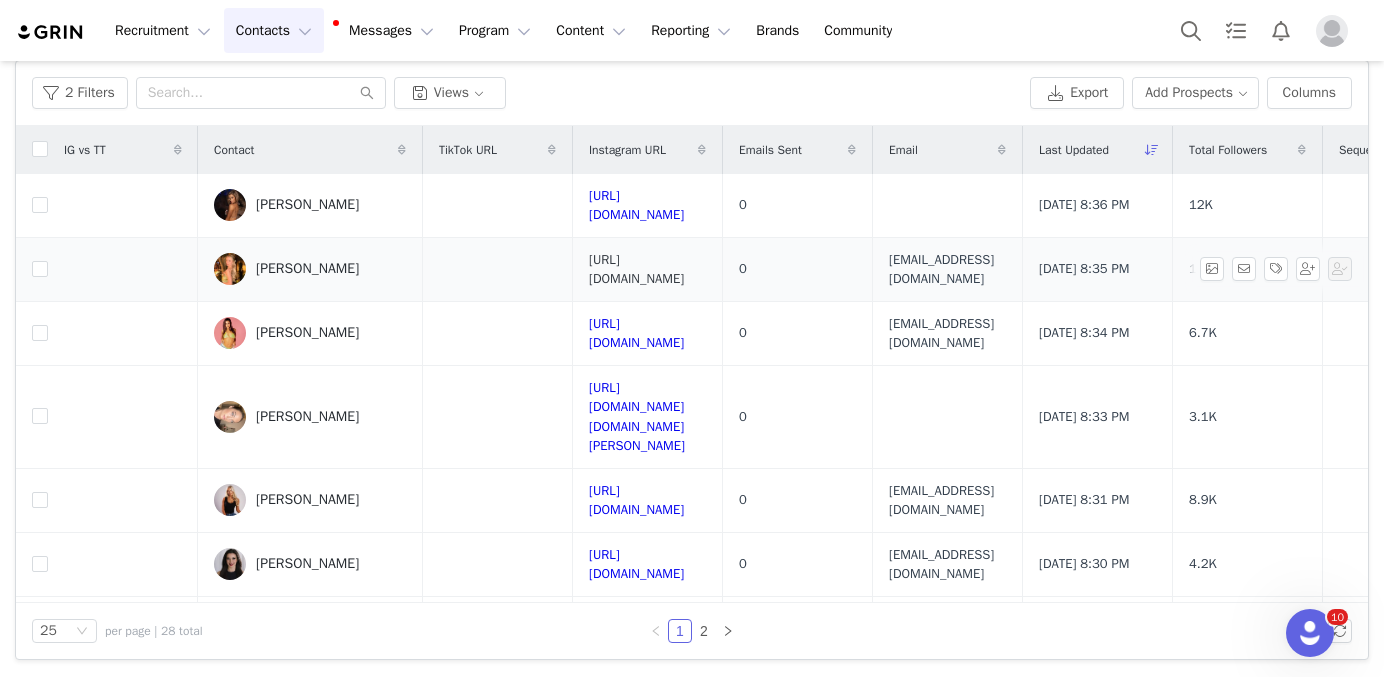 click on "https://www.instagram.com/kaylikonarski" at bounding box center (636, 269) 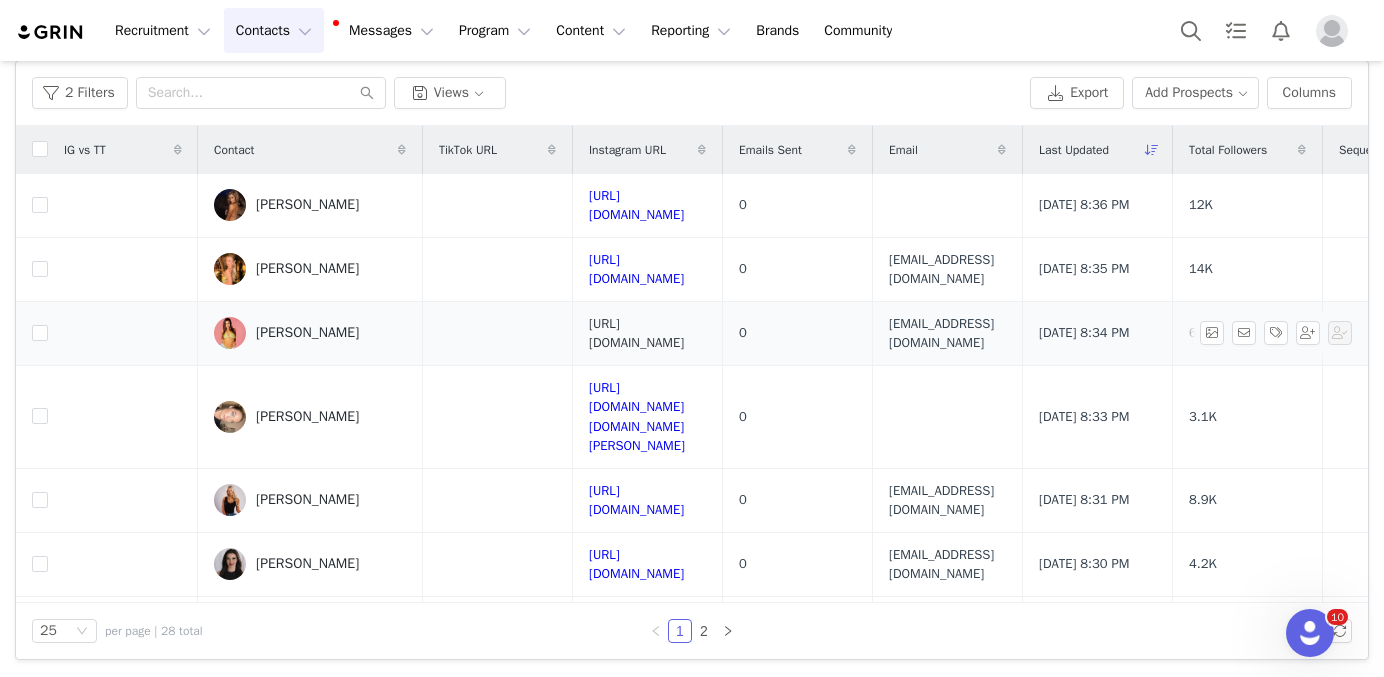 click on "https://www.instagram.com/brigonzalez18" at bounding box center [636, 333] 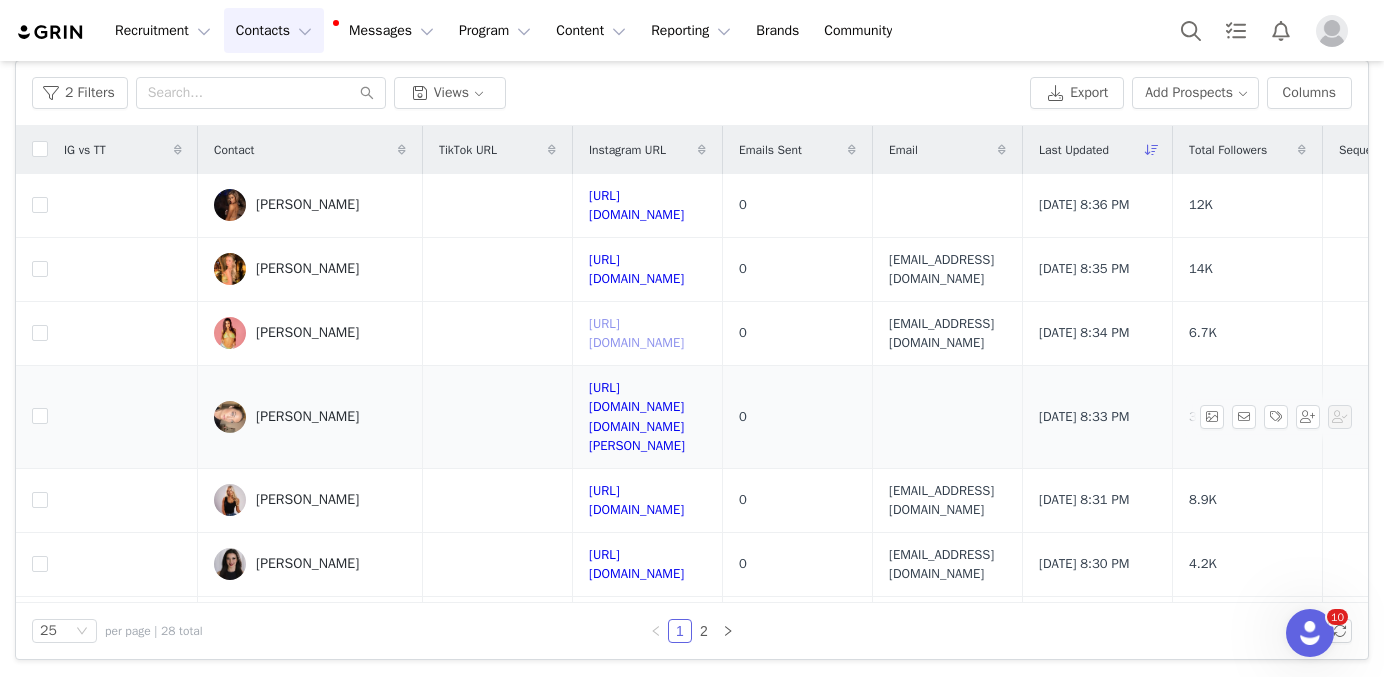 scroll, scrollTop: 80, scrollLeft: 0, axis: vertical 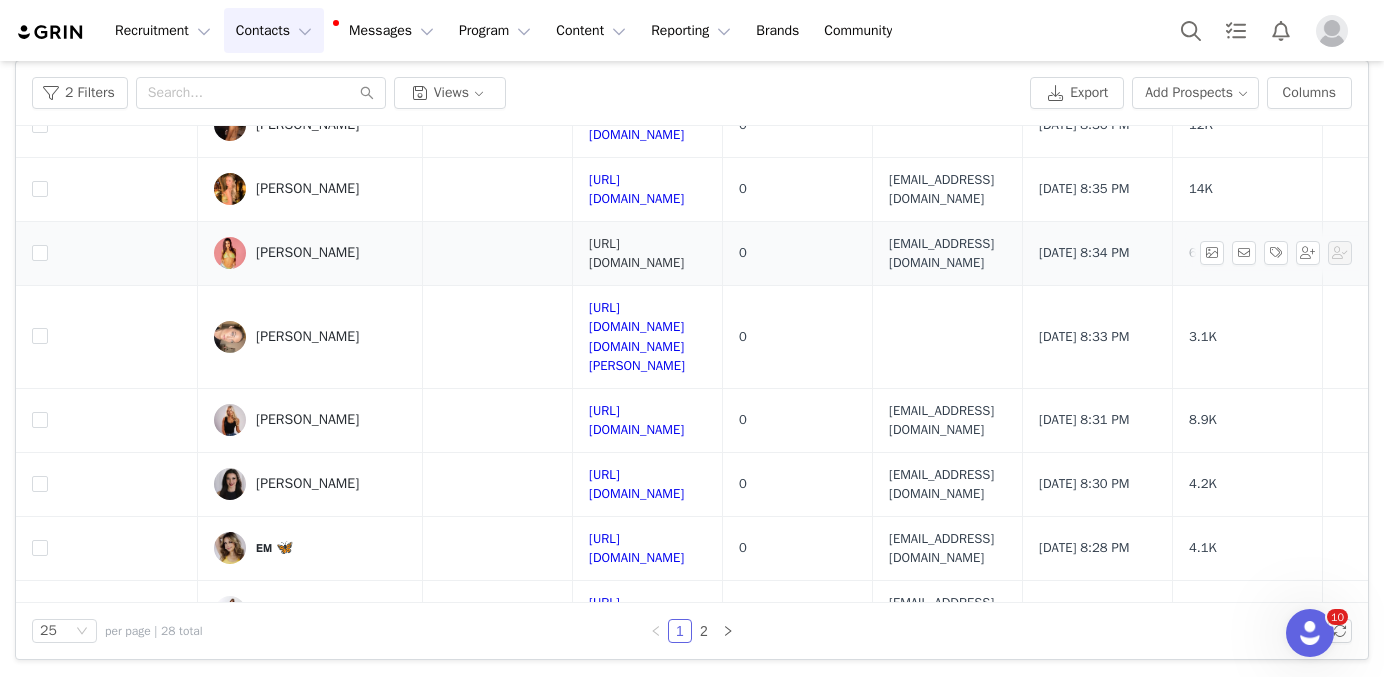 click on "https://www.instagram.com/brigonzalez18" at bounding box center [636, 253] 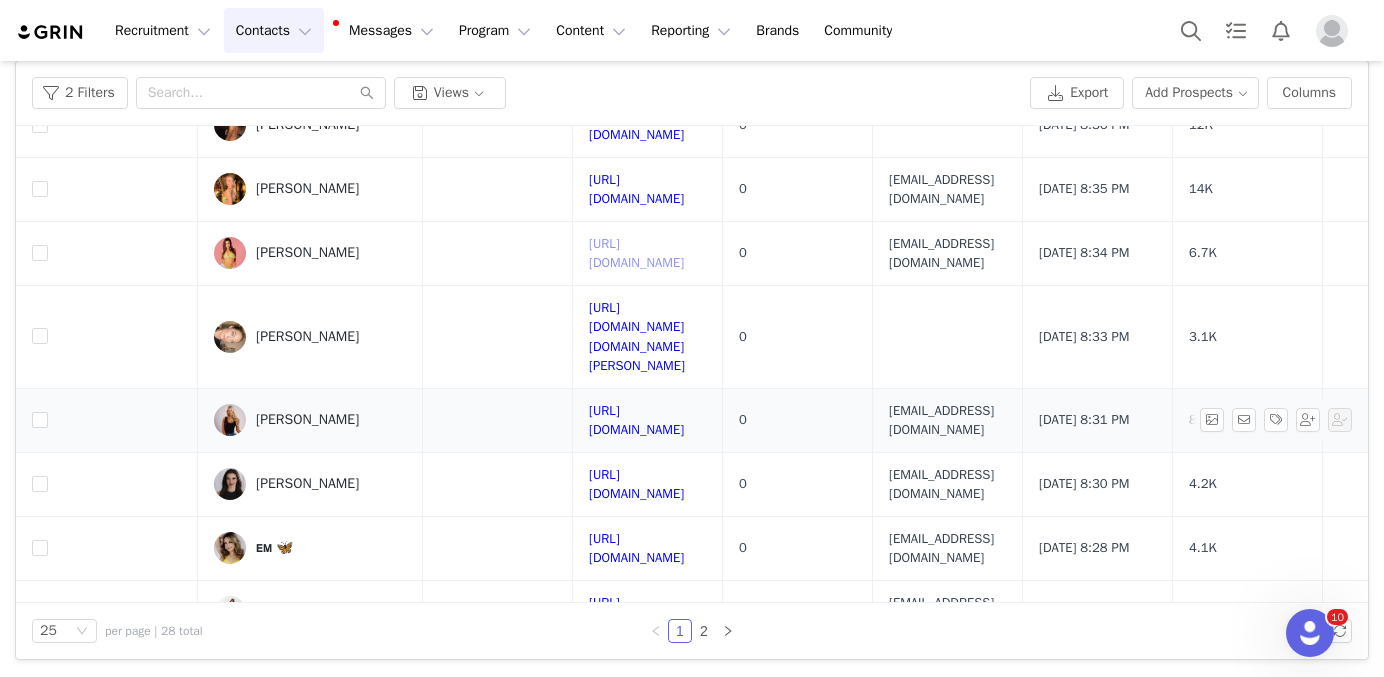 scroll, scrollTop: 142, scrollLeft: 0, axis: vertical 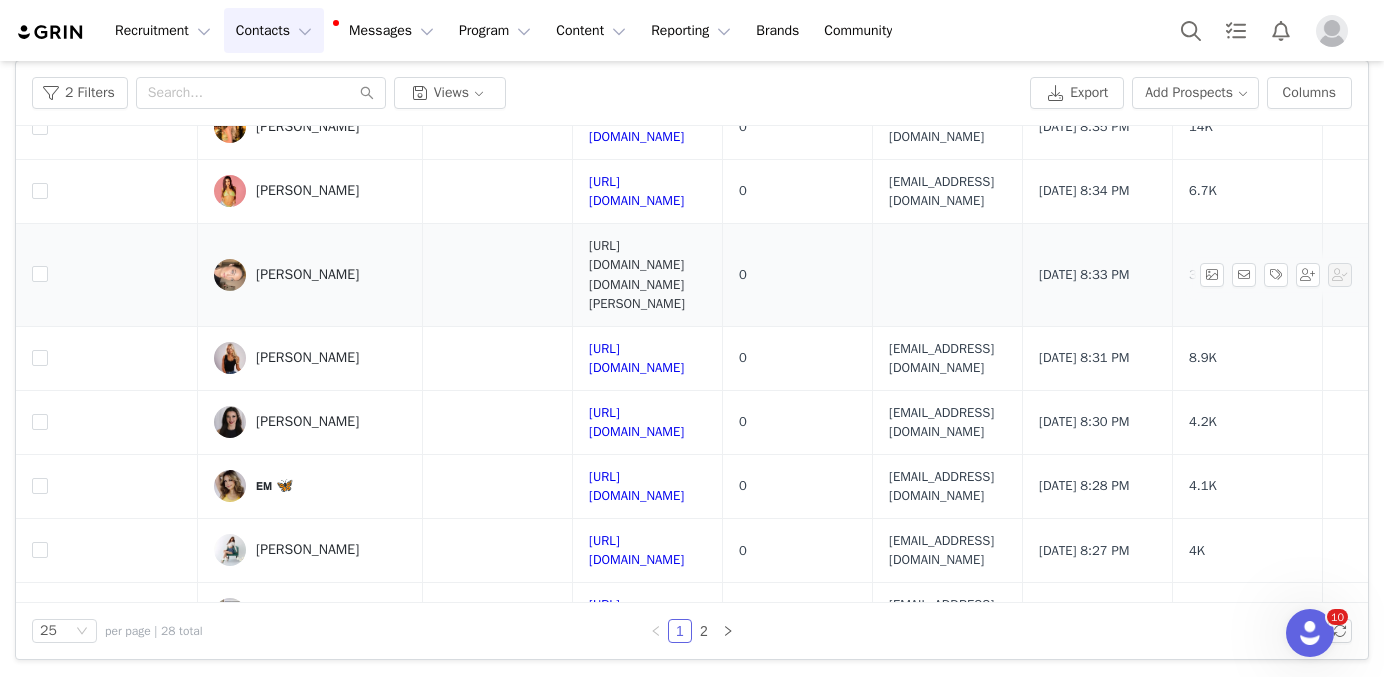 click on "https://www.instagram.com/sydney.latimer" at bounding box center (637, 275) 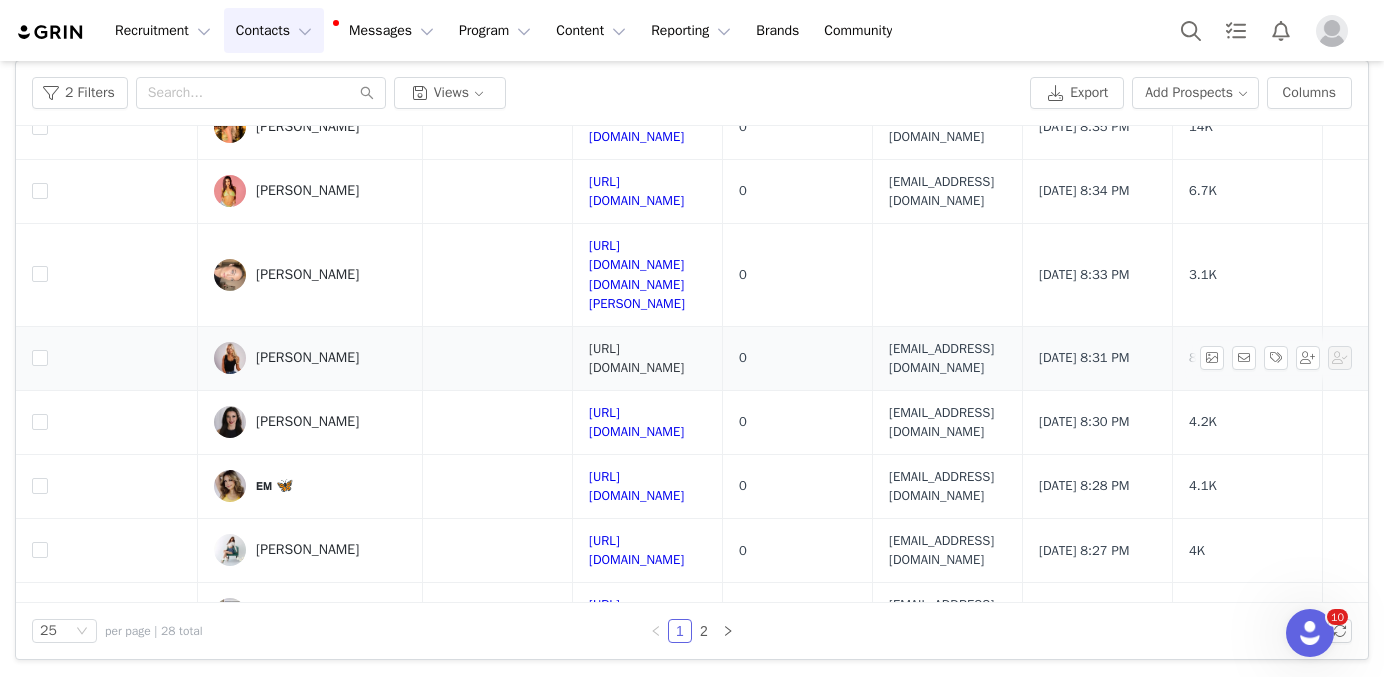 click on "https://www.instagram.com/delaneyyynicole_" at bounding box center (636, 358) 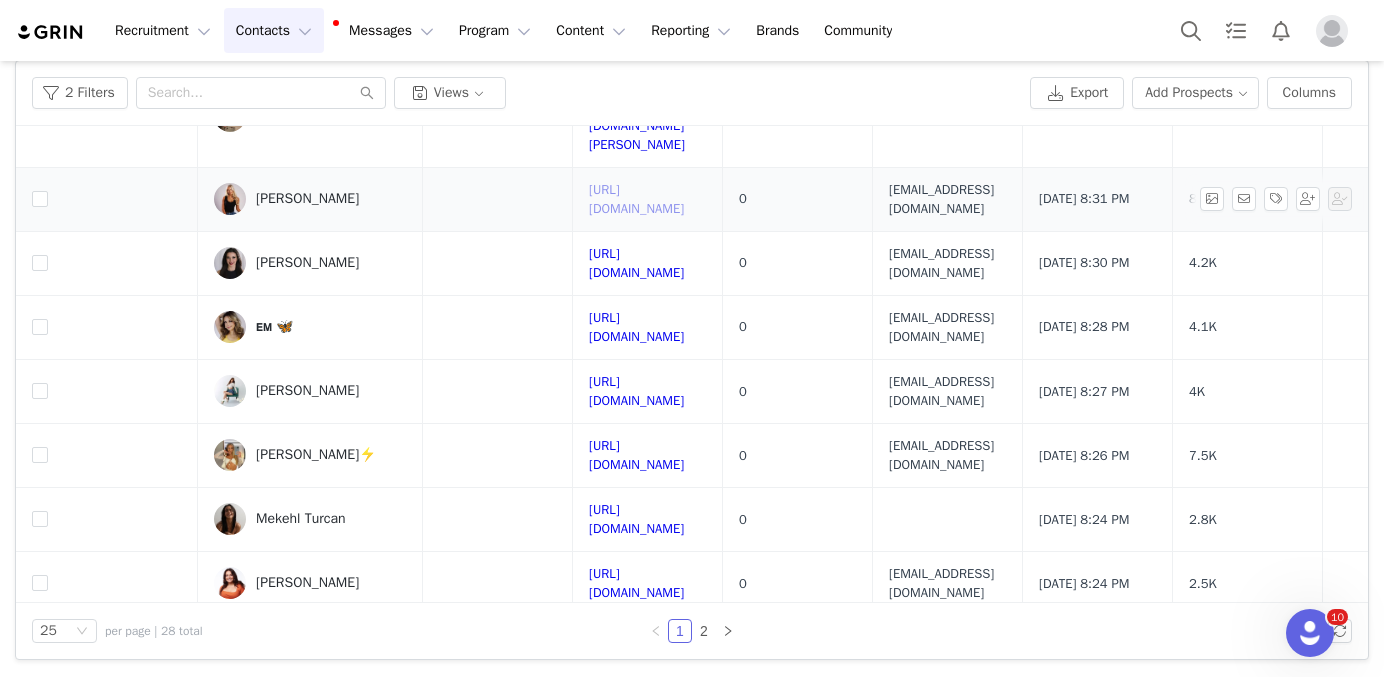 scroll, scrollTop: 302, scrollLeft: 0, axis: vertical 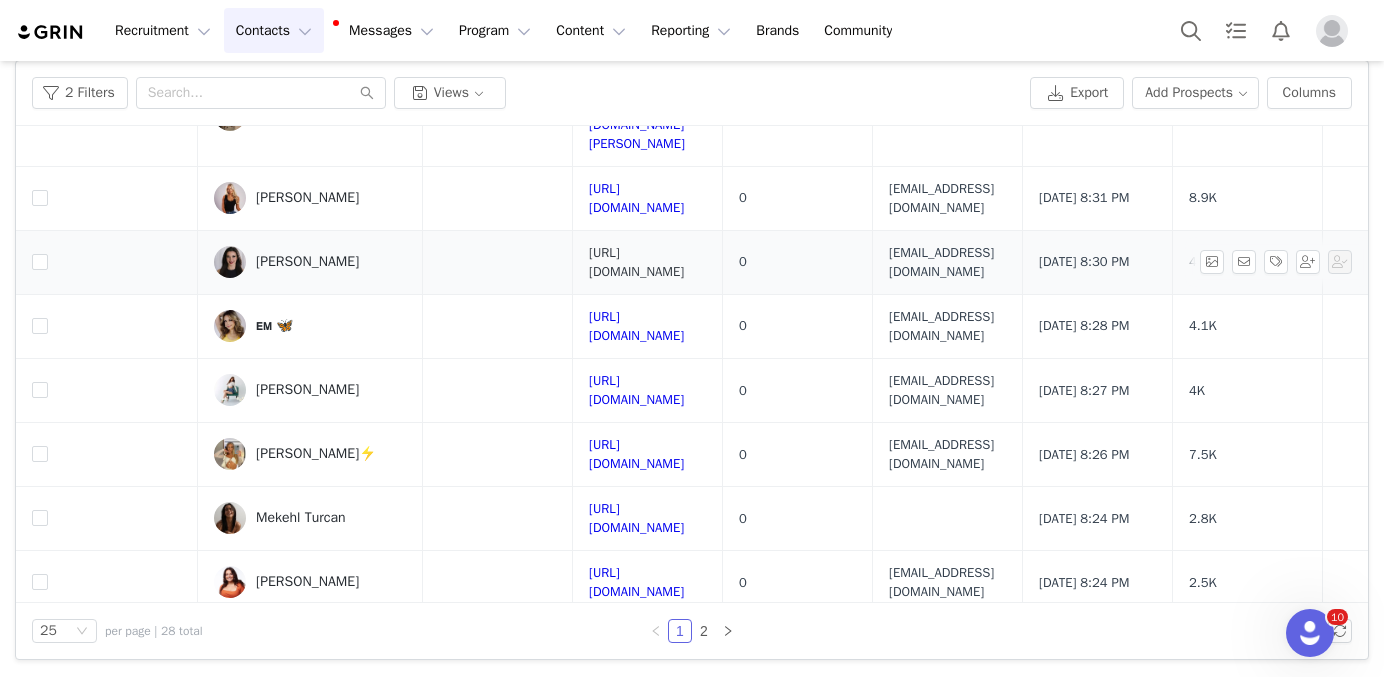 click on "https://www.instagram.com/_monica_lynne" at bounding box center [636, 262] 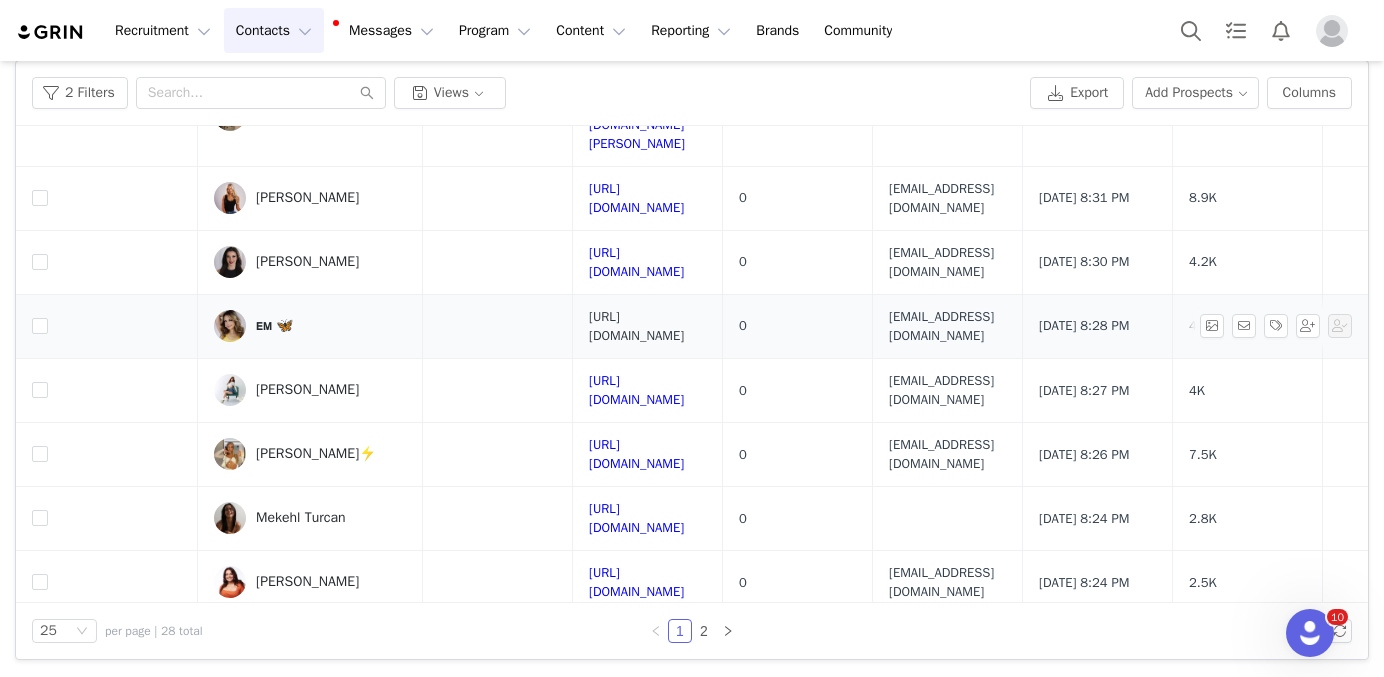 click on "https://www.instagram.com/emilydelcoure" at bounding box center (636, 326) 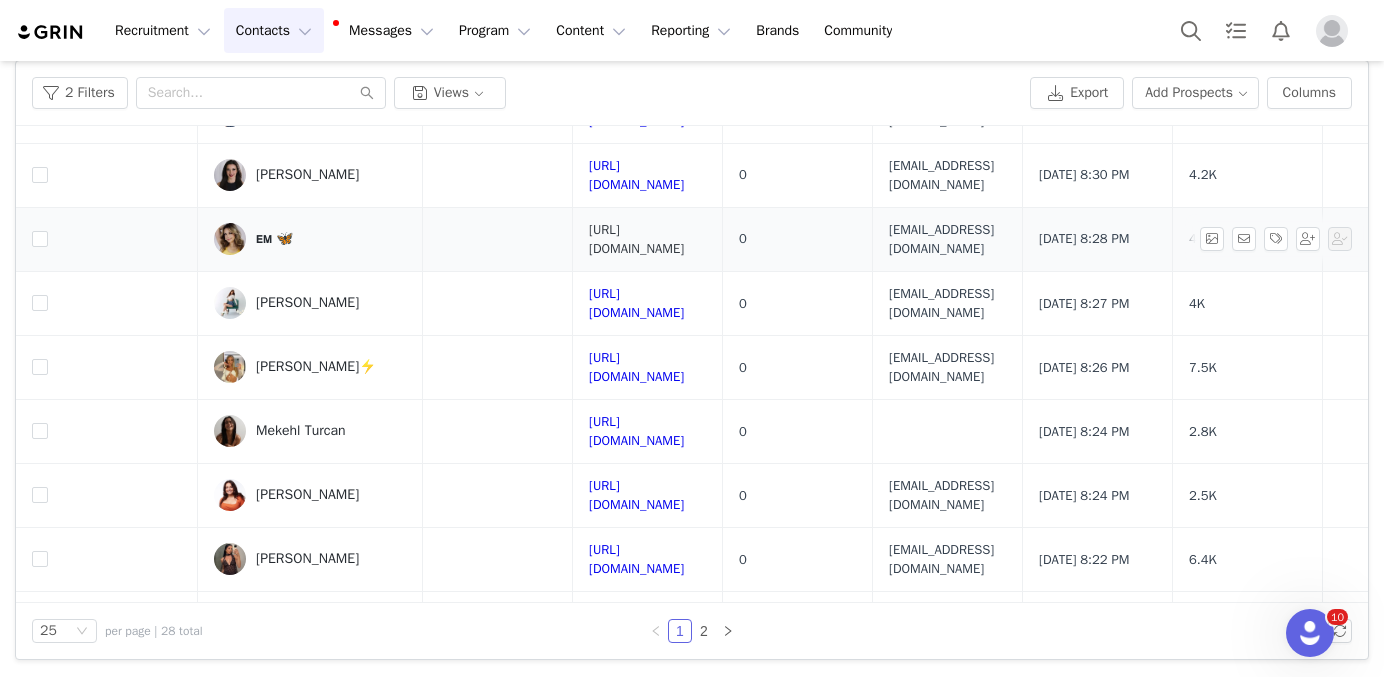 scroll, scrollTop: 410, scrollLeft: 0, axis: vertical 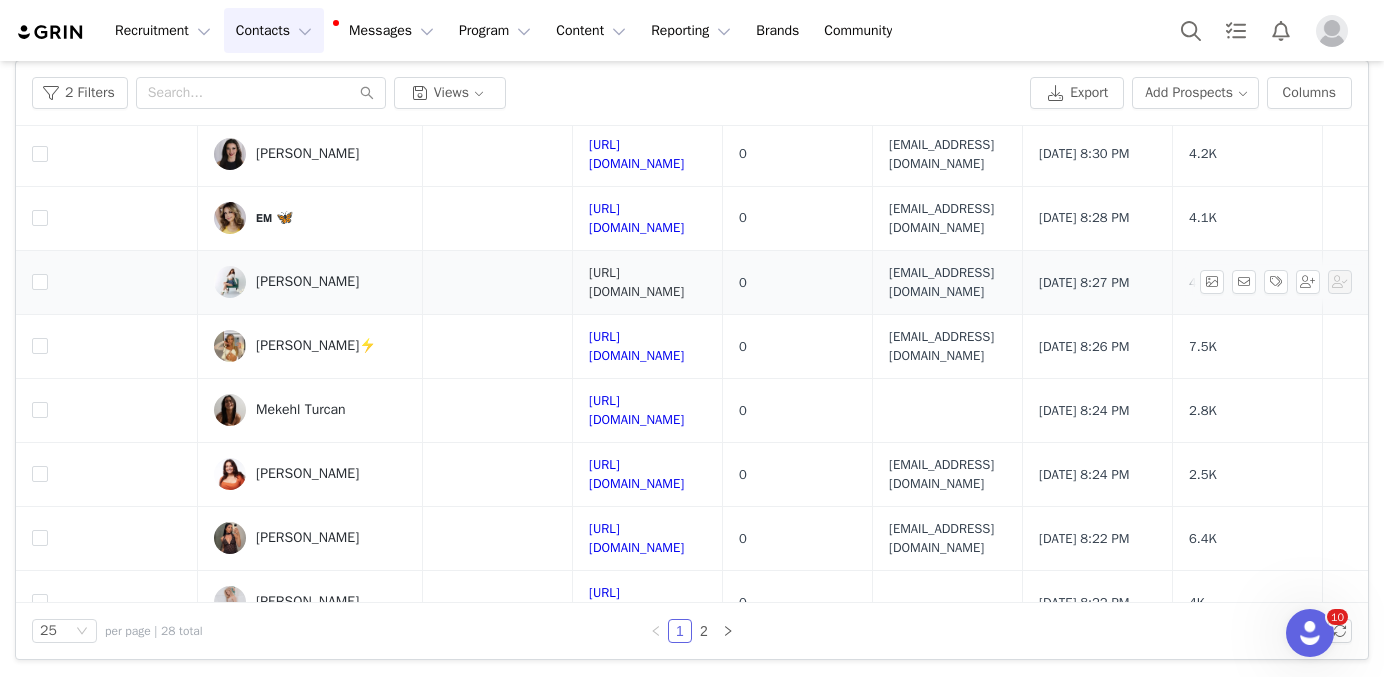 click on "https://www.instagram.com/gabriellepotapenko" at bounding box center (636, 282) 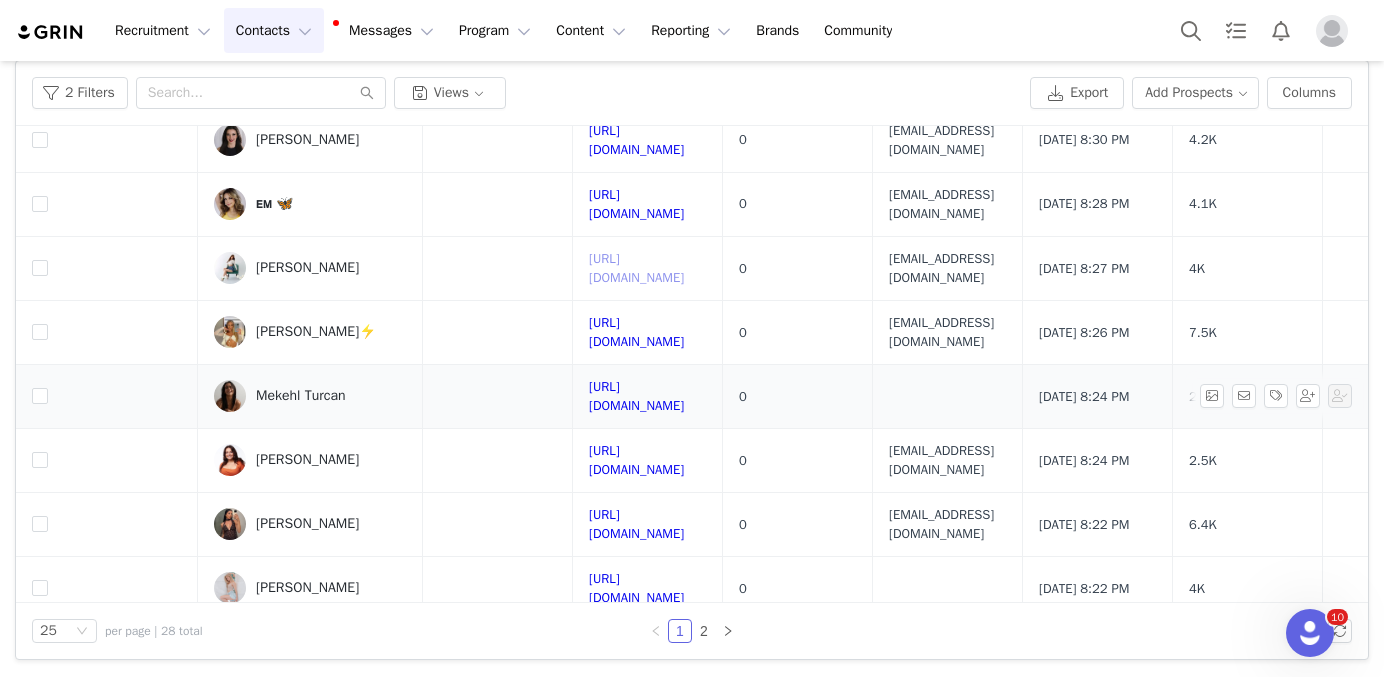 scroll, scrollTop: 416, scrollLeft: 0, axis: vertical 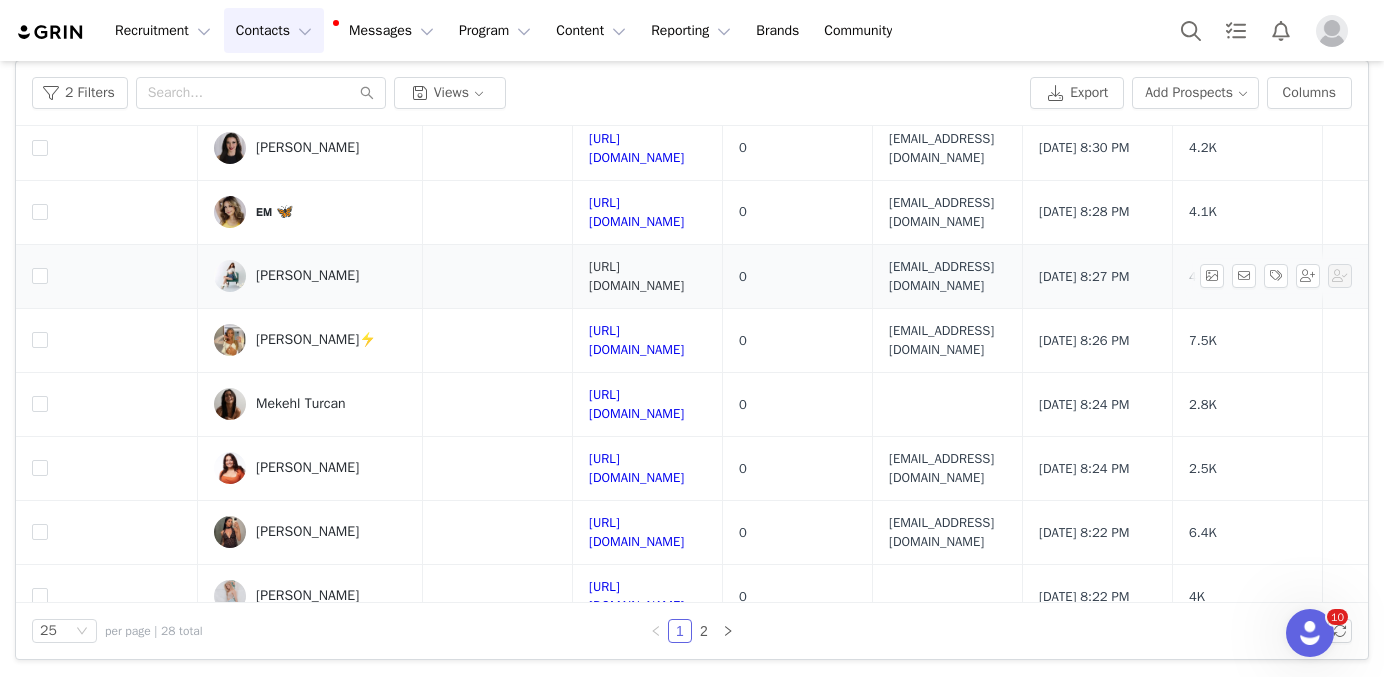 click on "https://www.instagram.com/gabriellepotapenko" at bounding box center [636, 276] 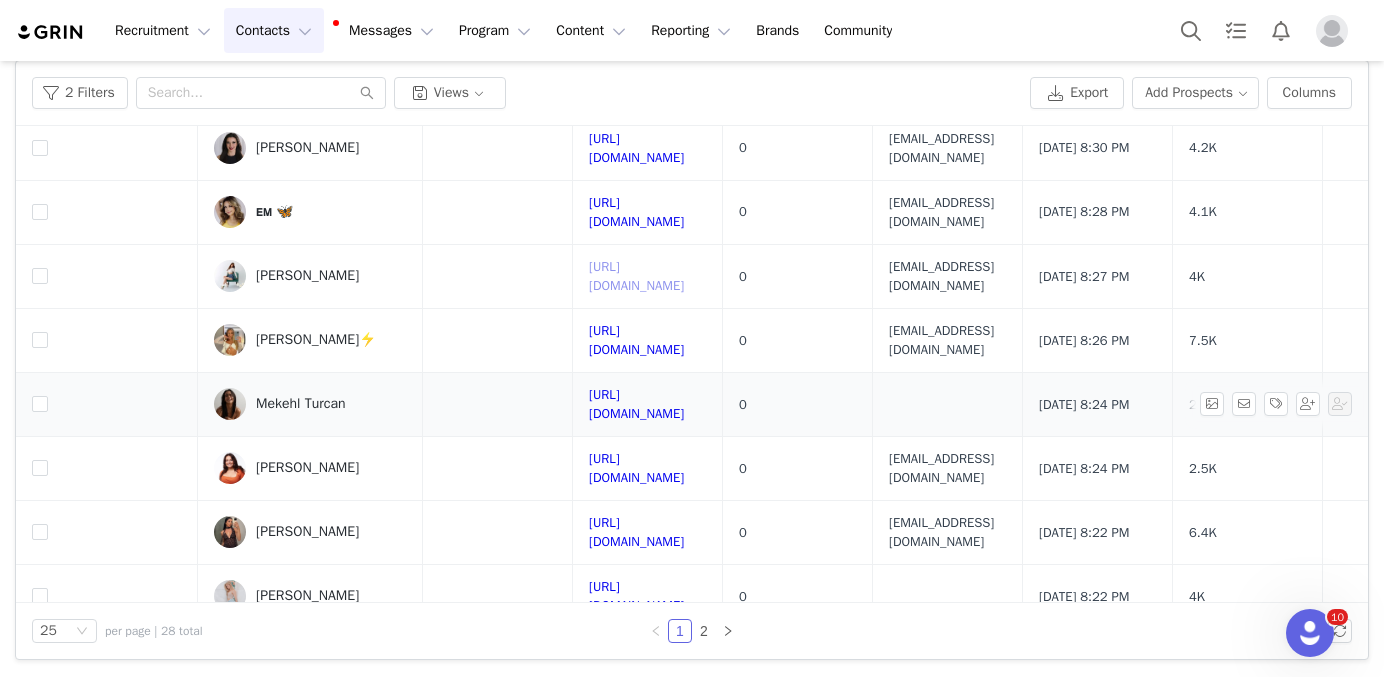 scroll, scrollTop: 494, scrollLeft: 0, axis: vertical 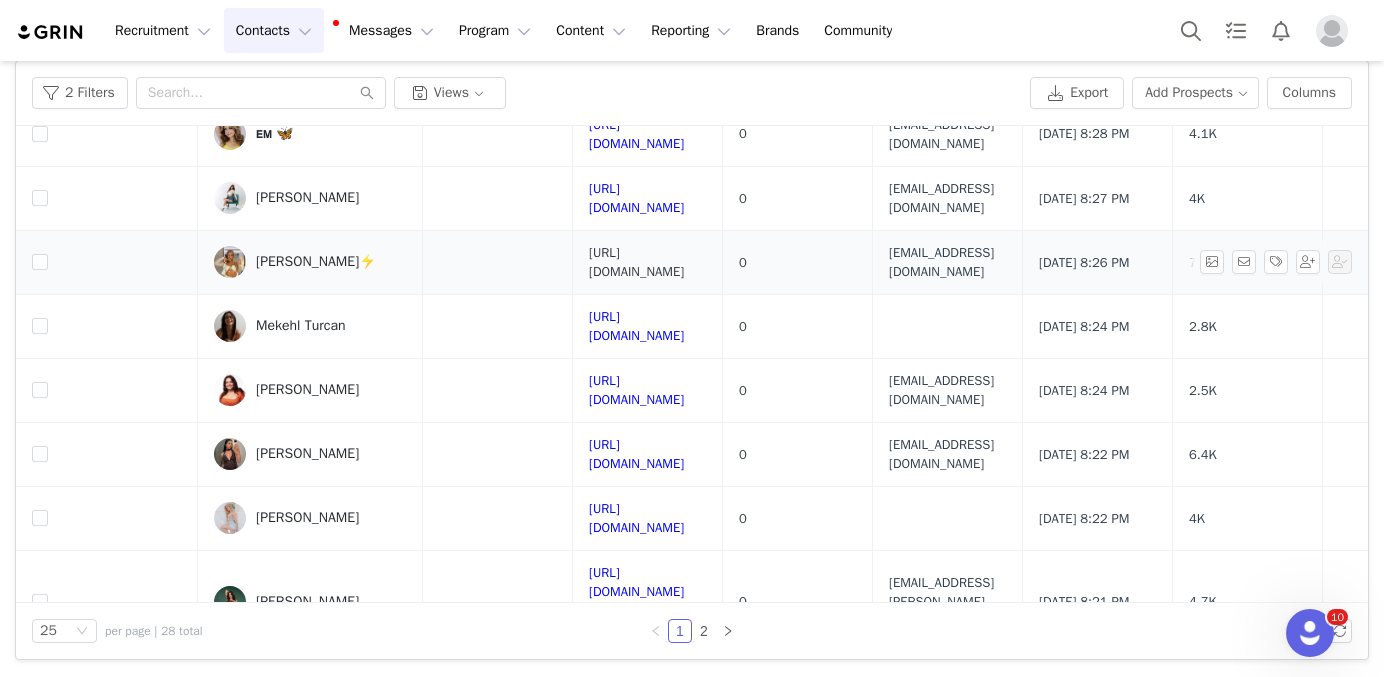 click on "https://www.instagram.com/melaniebreaux" at bounding box center (636, 262) 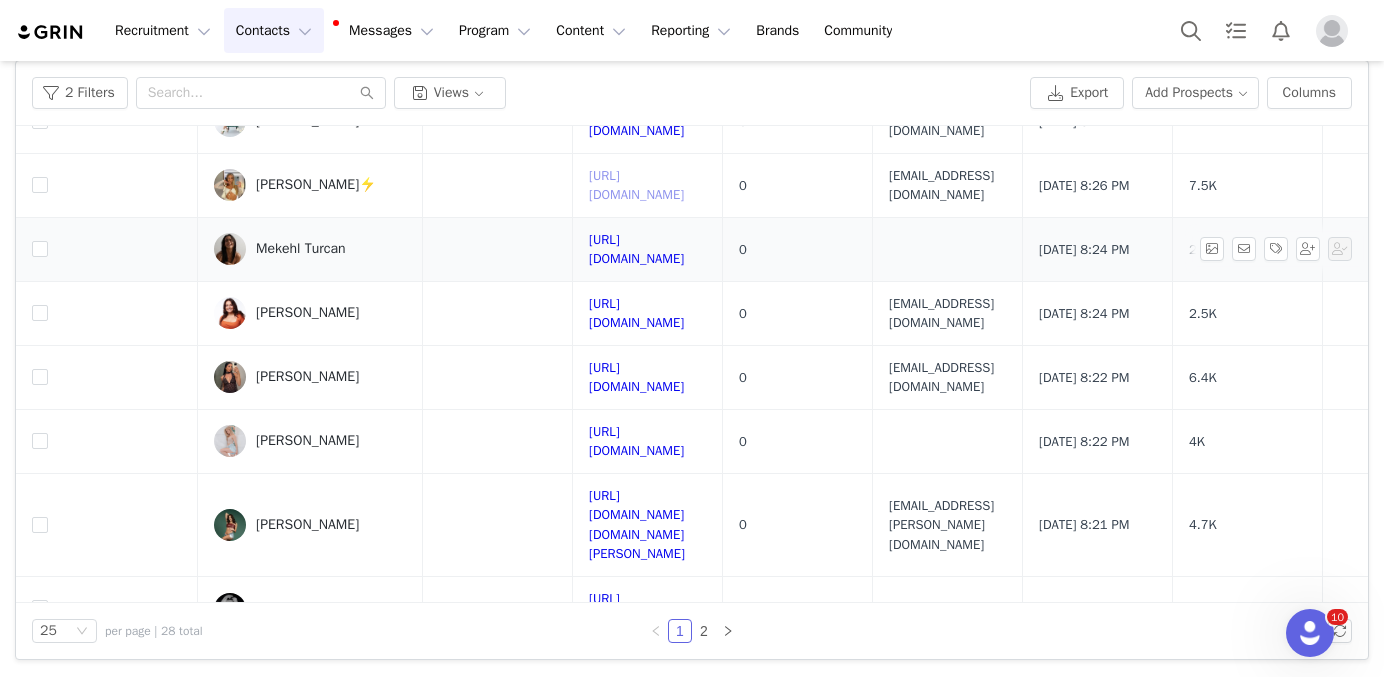 scroll, scrollTop: 570, scrollLeft: 0, axis: vertical 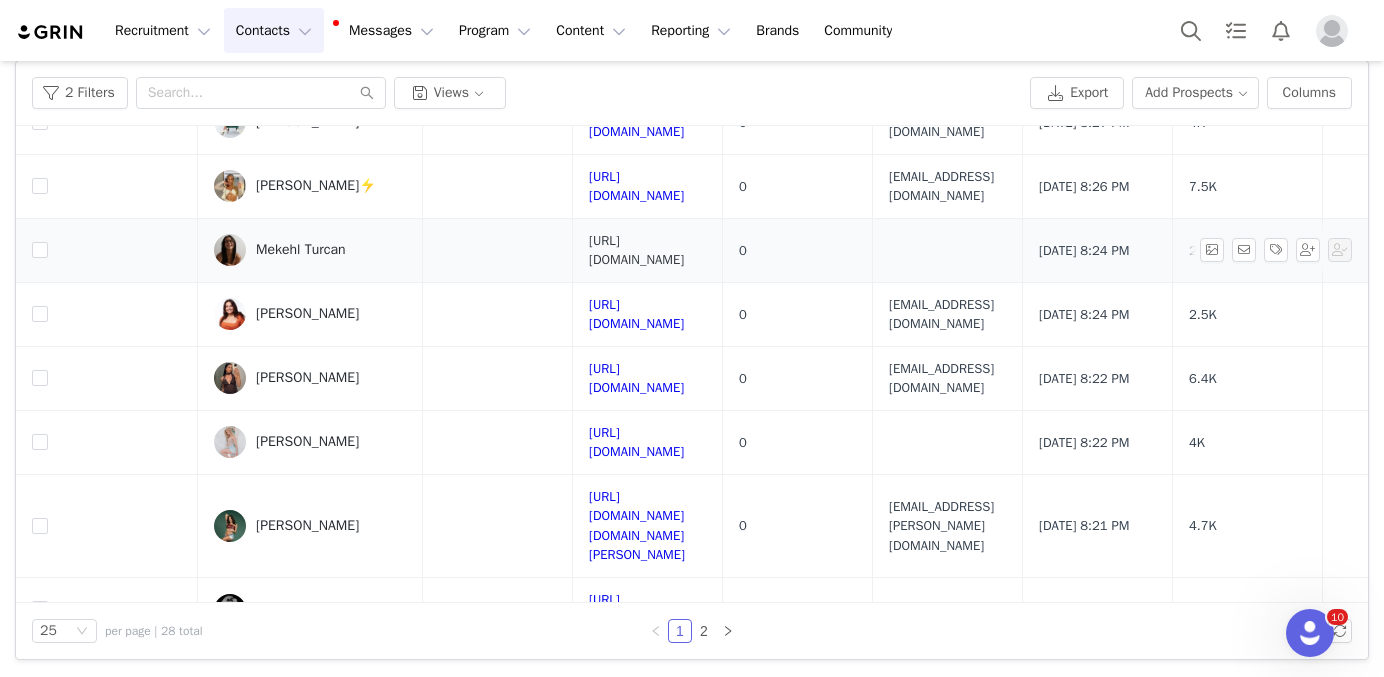 click on "https://www.instagram.com/mekehlblaumt" at bounding box center (636, 250) 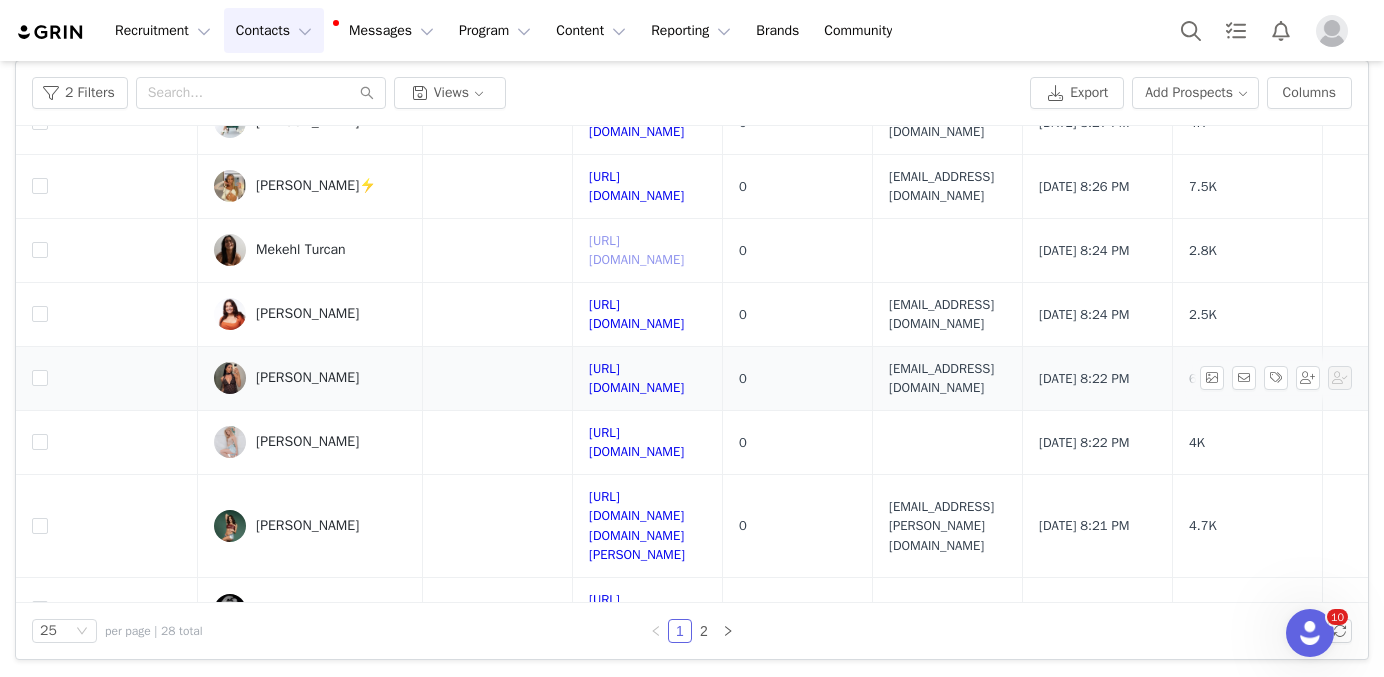 scroll, scrollTop: 603, scrollLeft: 0, axis: vertical 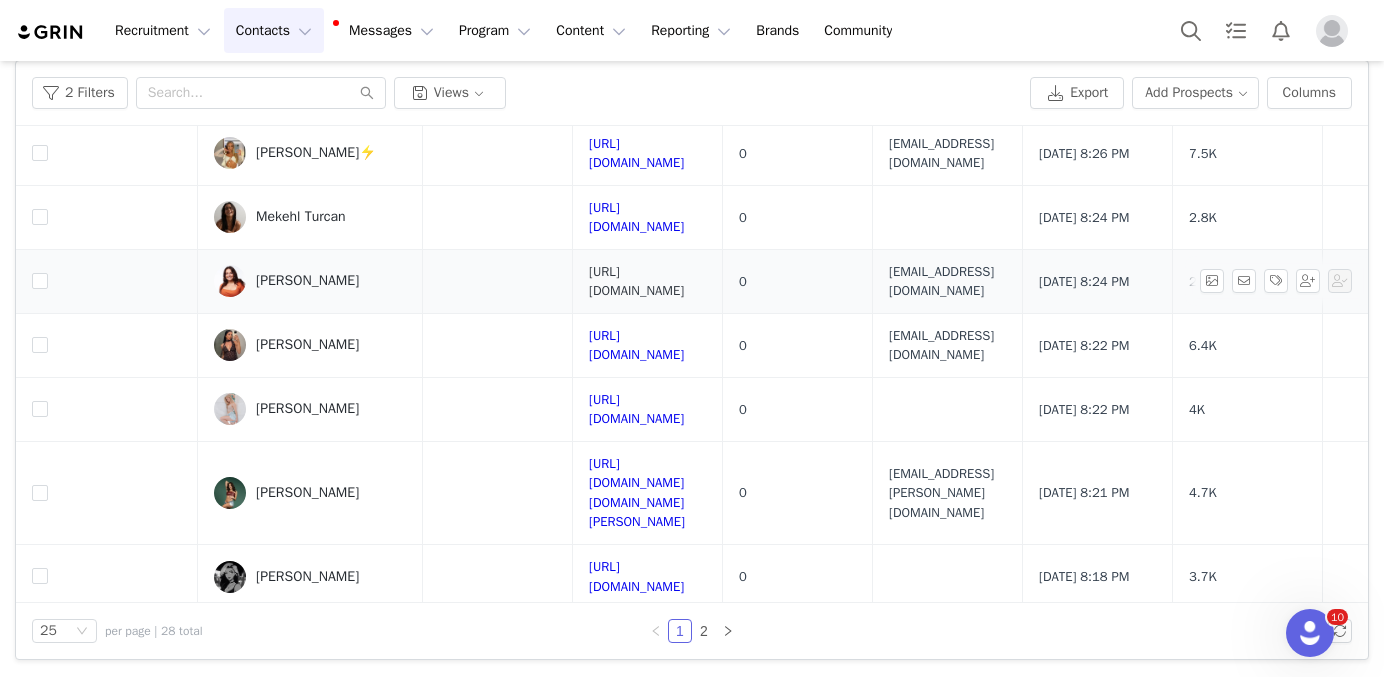 click on "https://www.instagram.com/marinavachon" at bounding box center [636, 281] 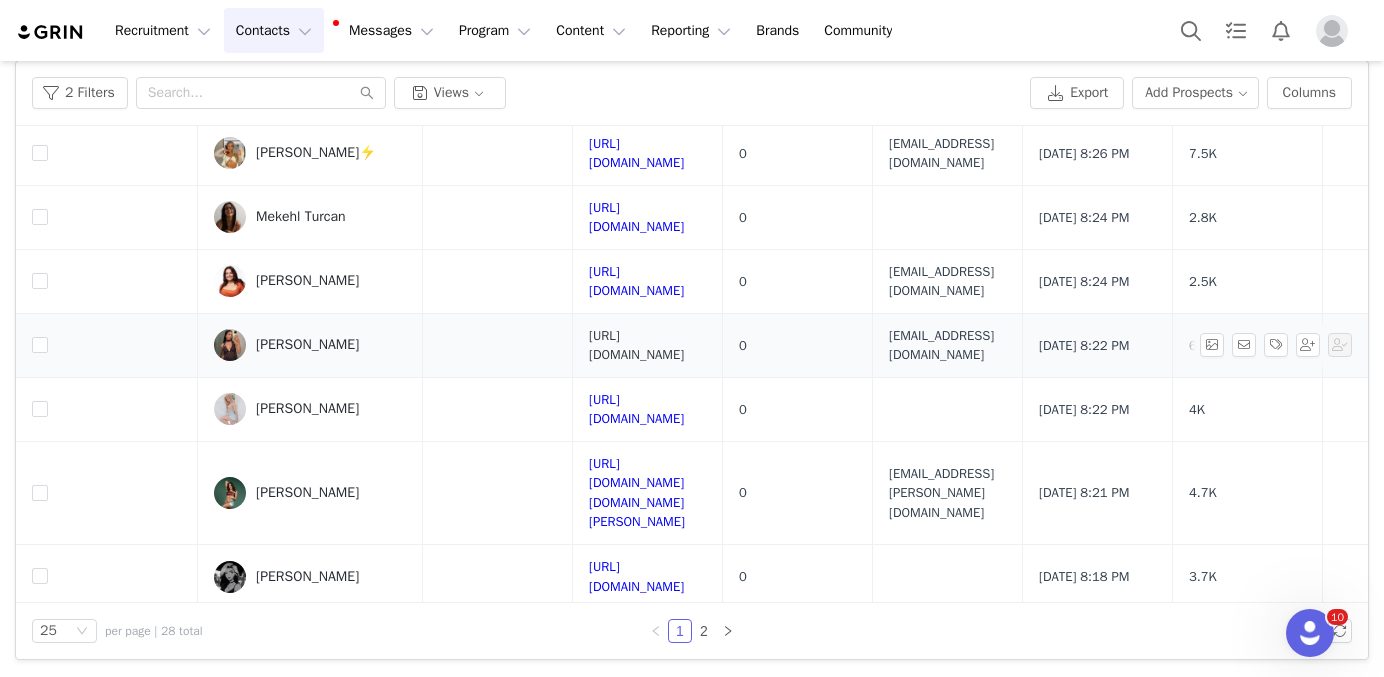 click on "[URL][DOMAIN_NAME]" at bounding box center (636, 345) 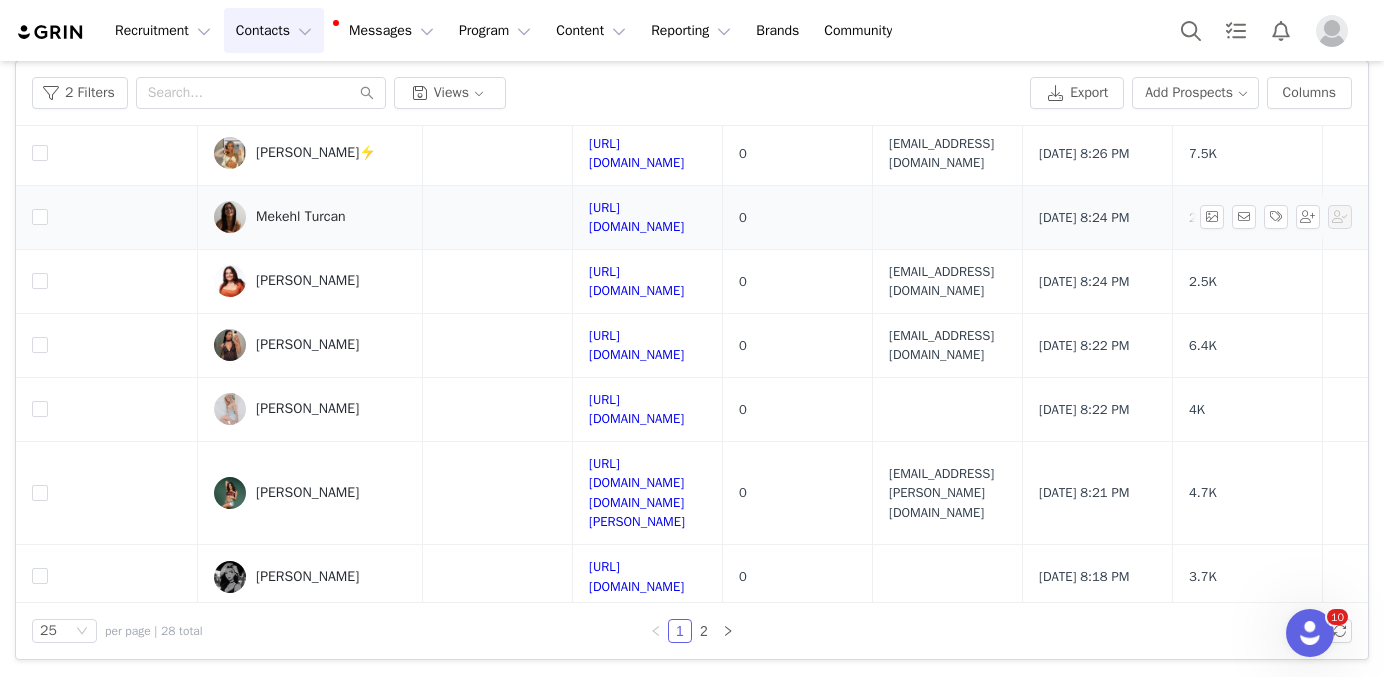 scroll, scrollTop: 700, scrollLeft: 0, axis: vertical 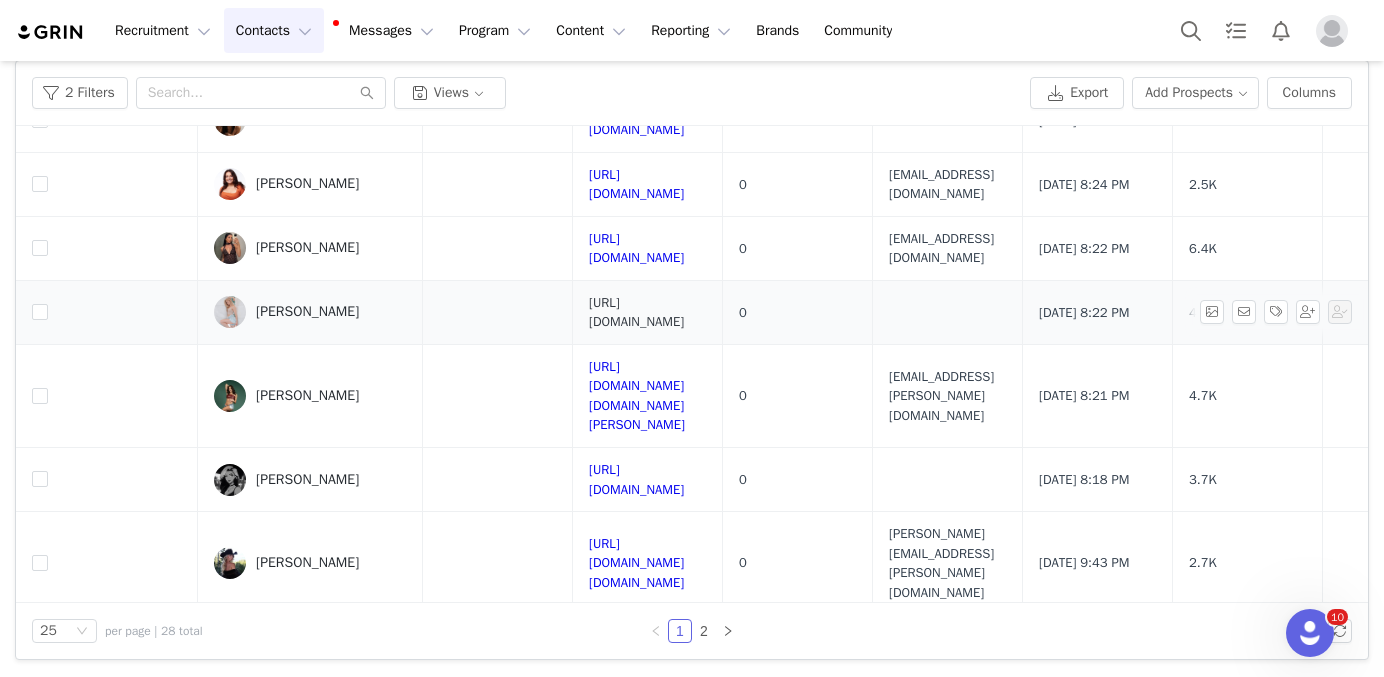 click on "https://www.instagram.com/court_fried" at bounding box center [636, 312] 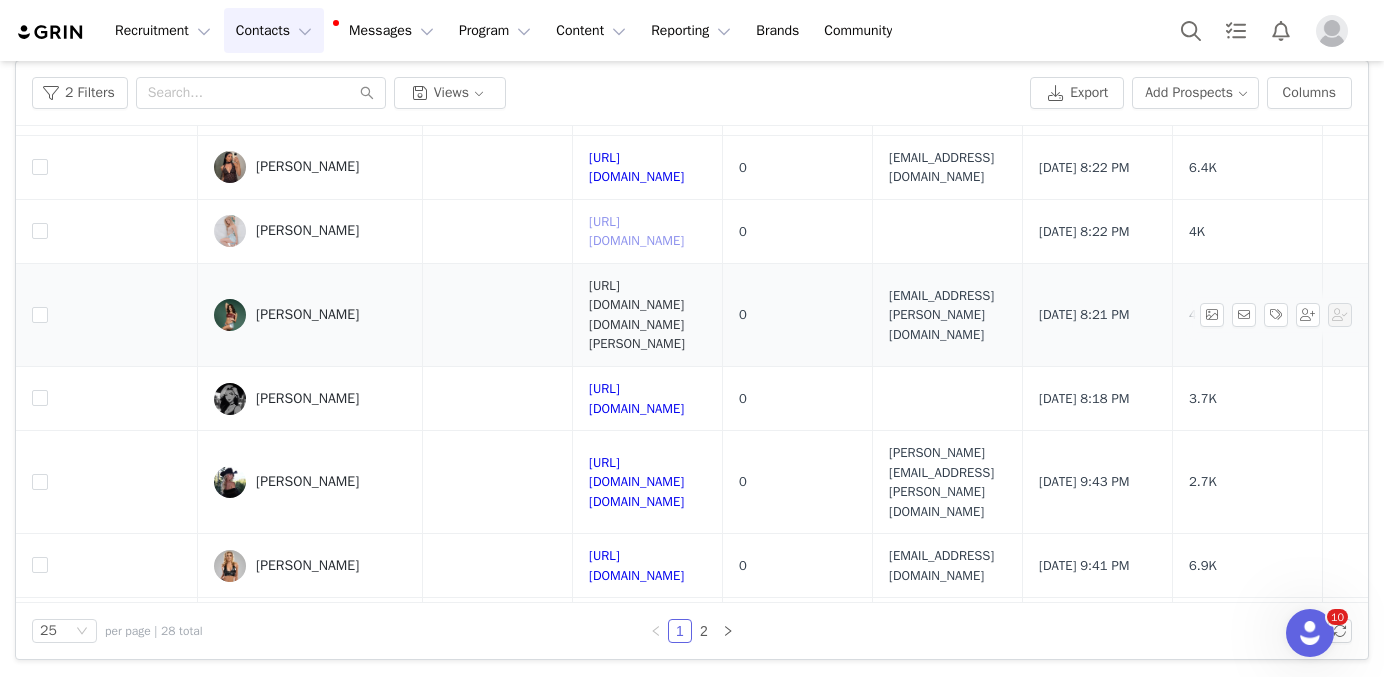 scroll, scrollTop: 805, scrollLeft: 0, axis: vertical 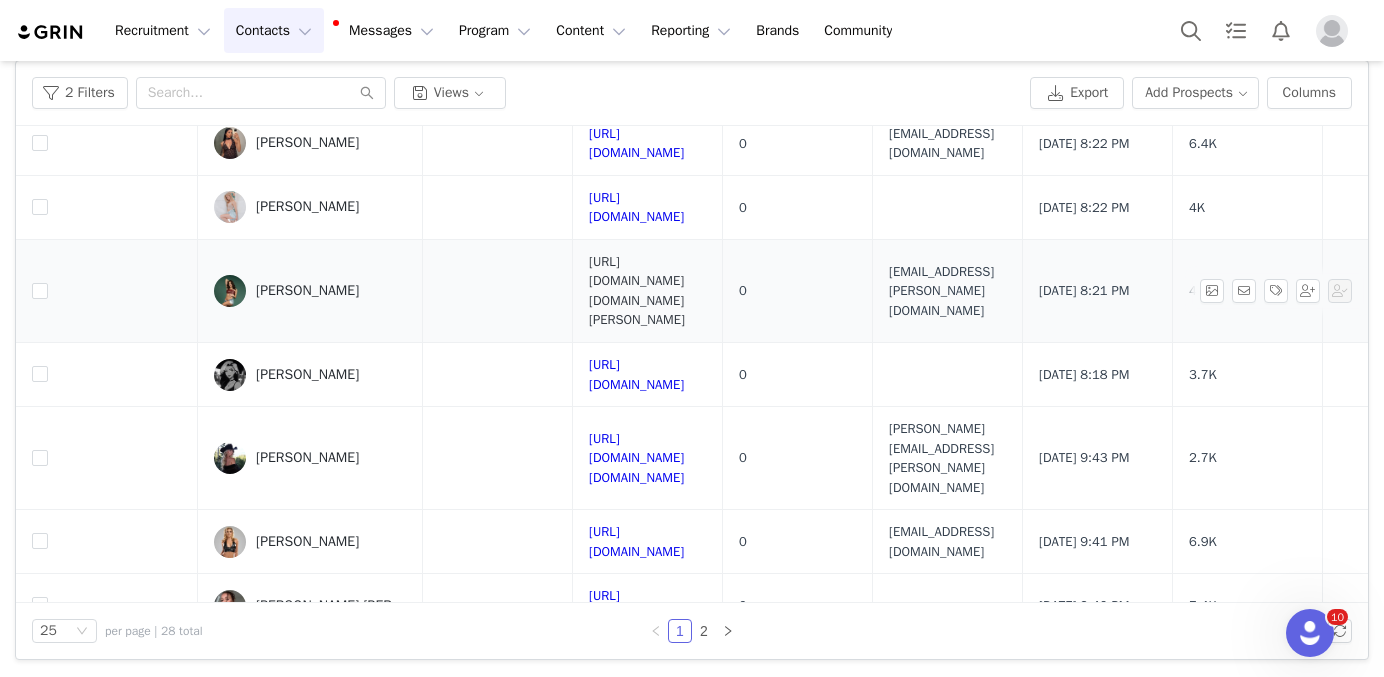 click on "https://www.instagram.com/ryley.clement" at bounding box center (637, 291) 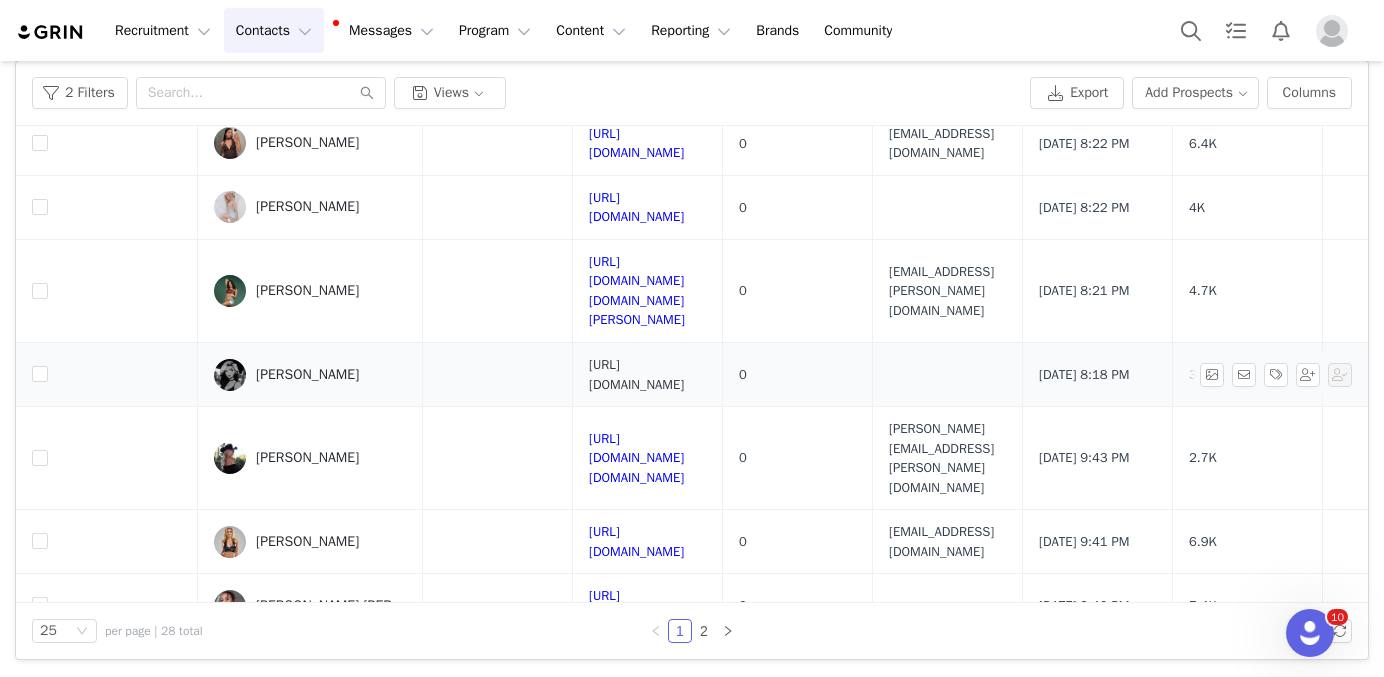 click on "https://www.instagram.com/haley_koehler" at bounding box center (636, 374) 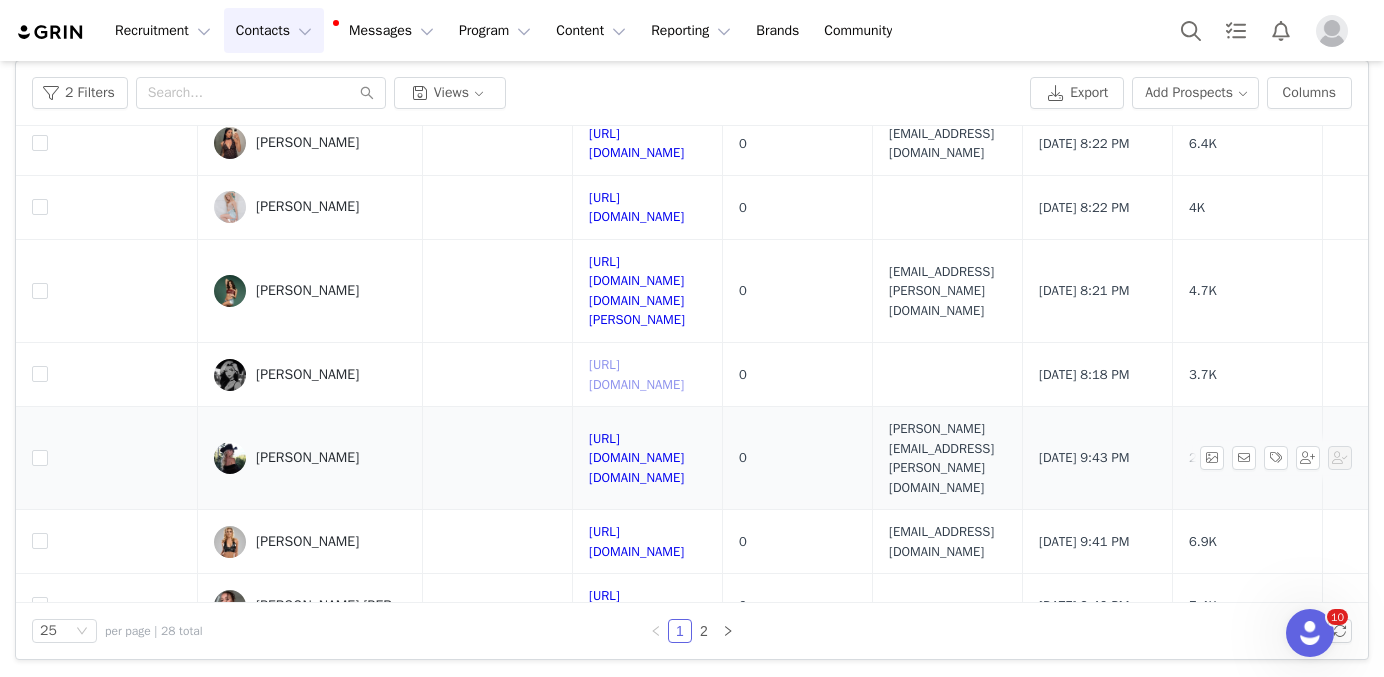 scroll, scrollTop: 934, scrollLeft: 0, axis: vertical 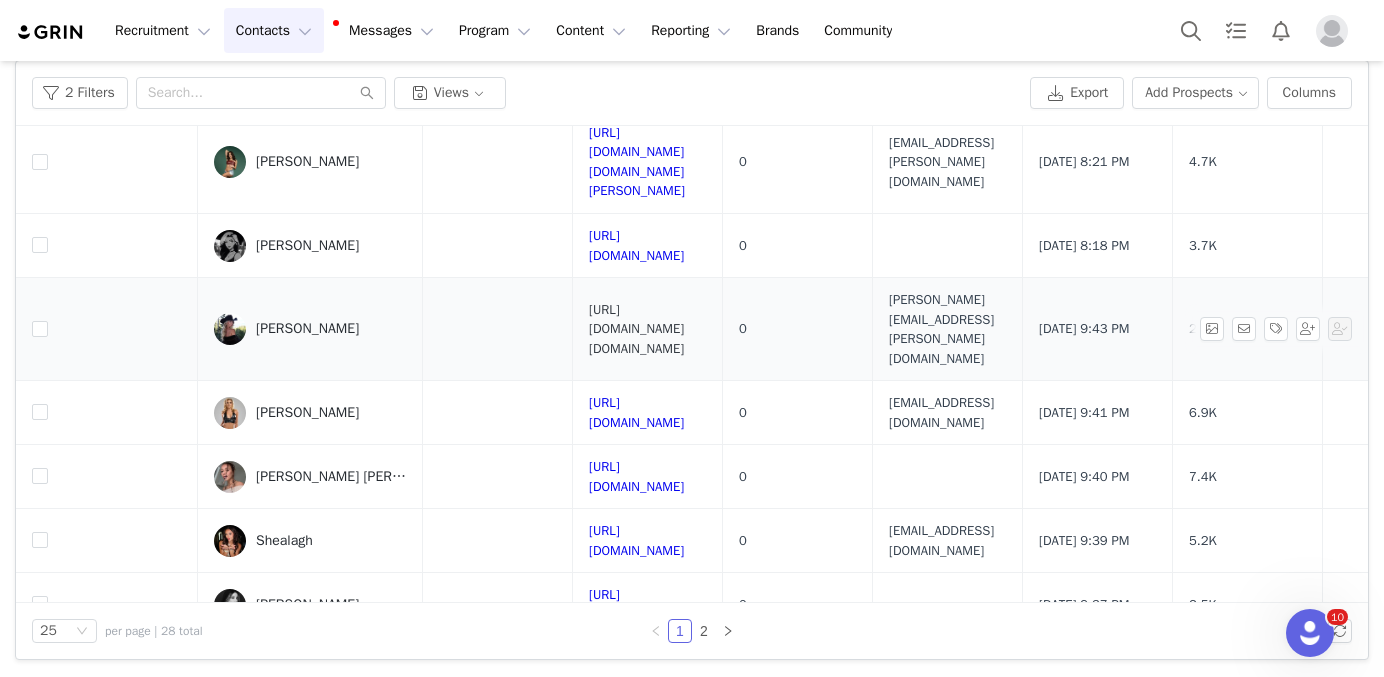 click on "https://www.instagram.com/dre.weaver2" at bounding box center [636, 329] 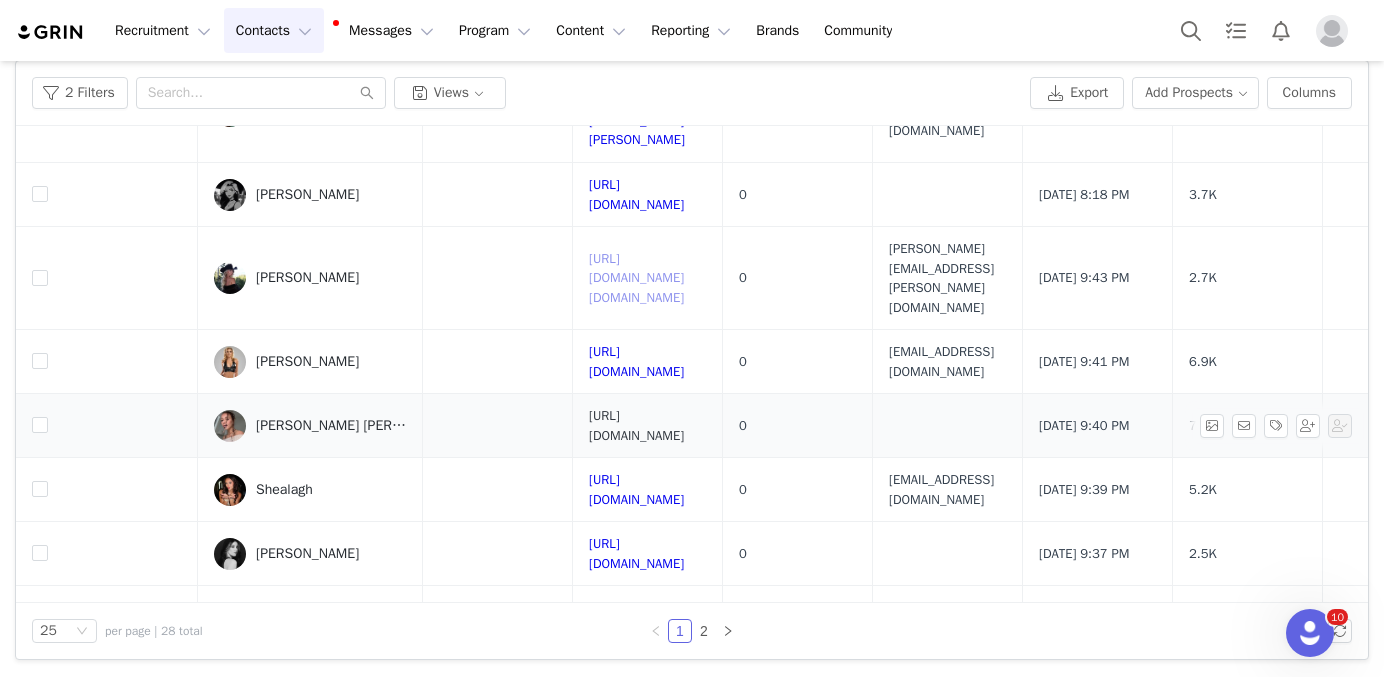 scroll, scrollTop: 988, scrollLeft: 0, axis: vertical 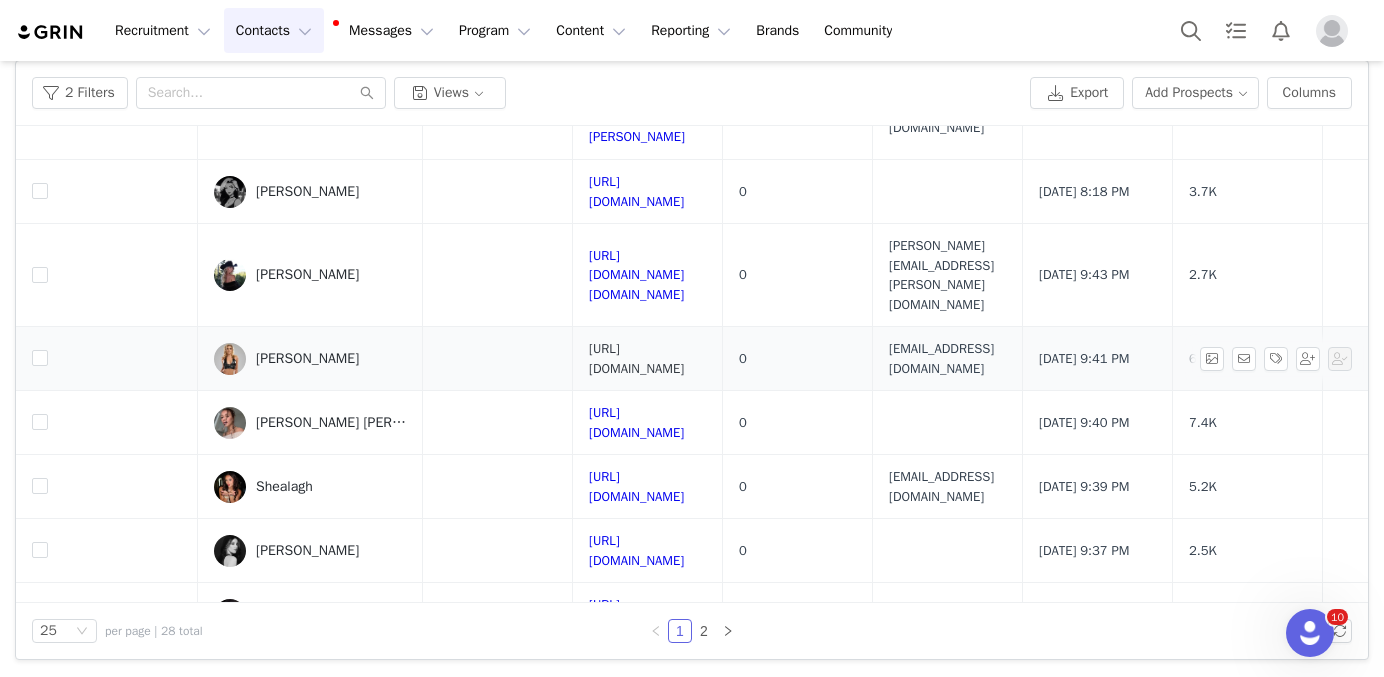 click on "https://www.instagram.com/anessa_zivic" at bounding box center (636, 358) 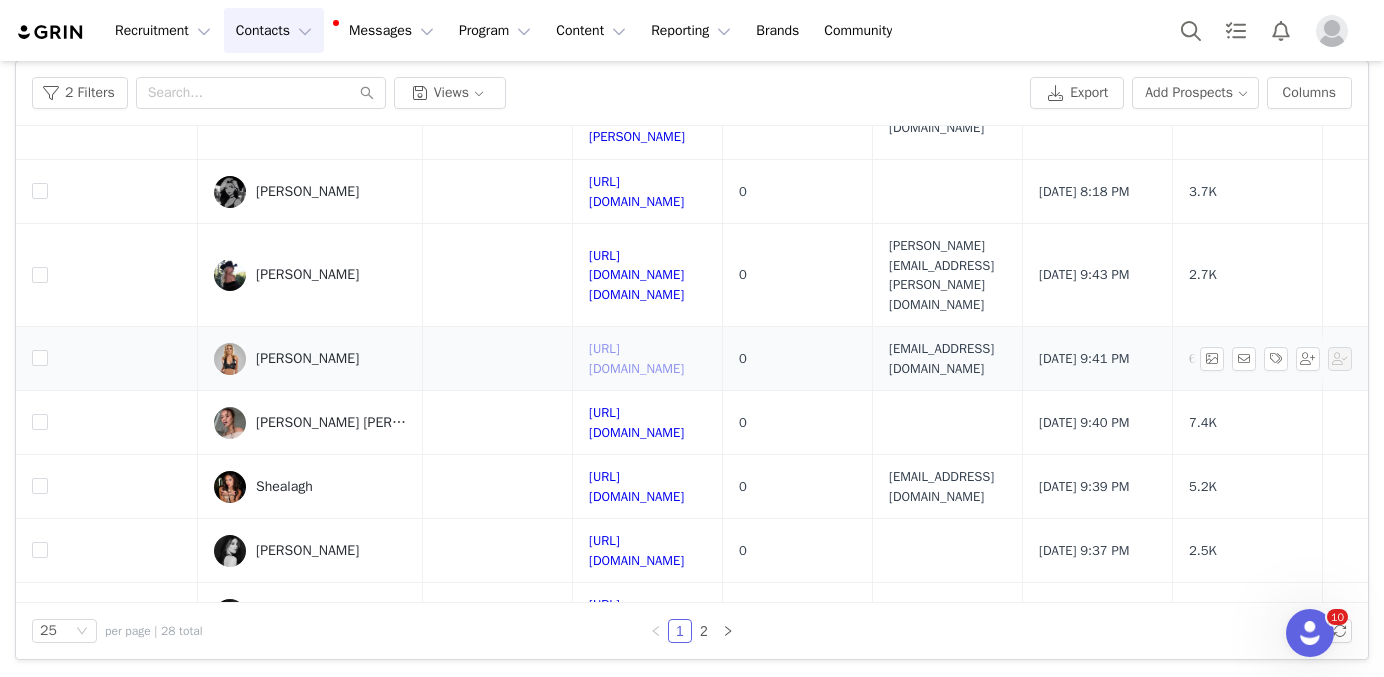 scroll, scrollTop: 1055, scrollLeft: 0, axis: vertical 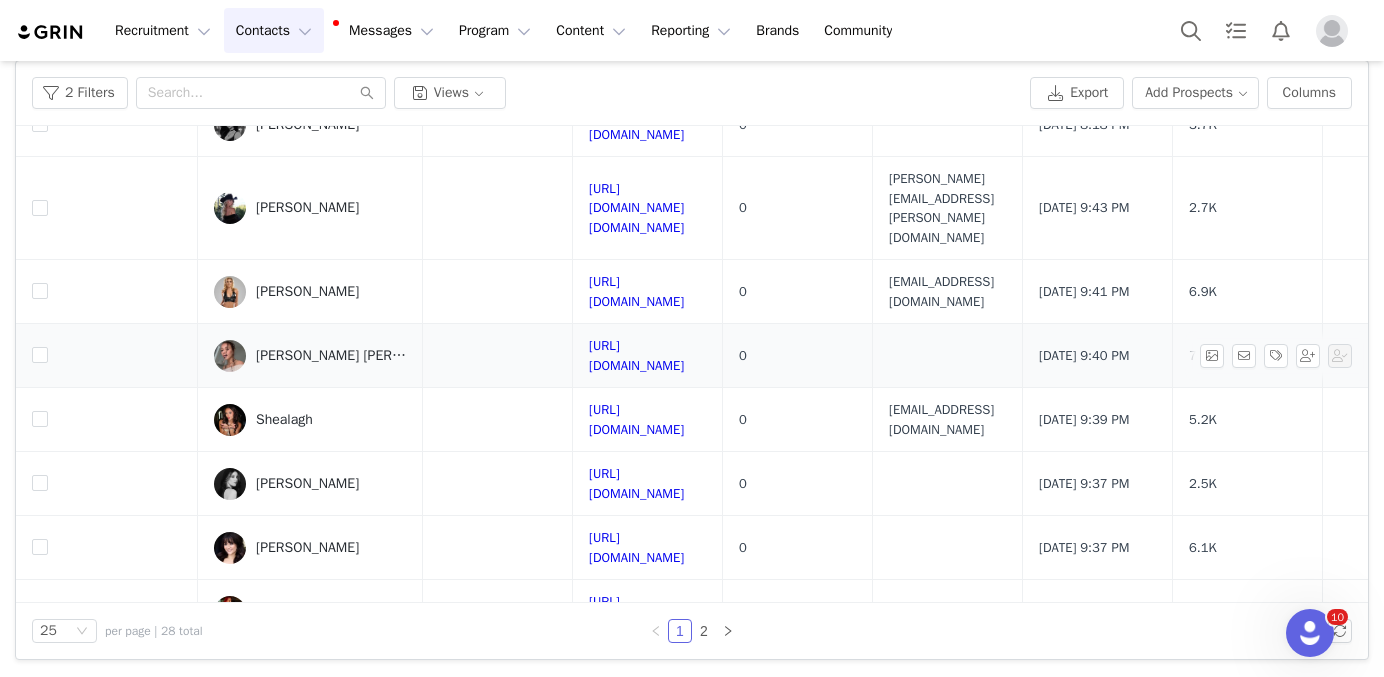 click on "https://www.instagram.com/livcav" at bounding box center [648, 356] 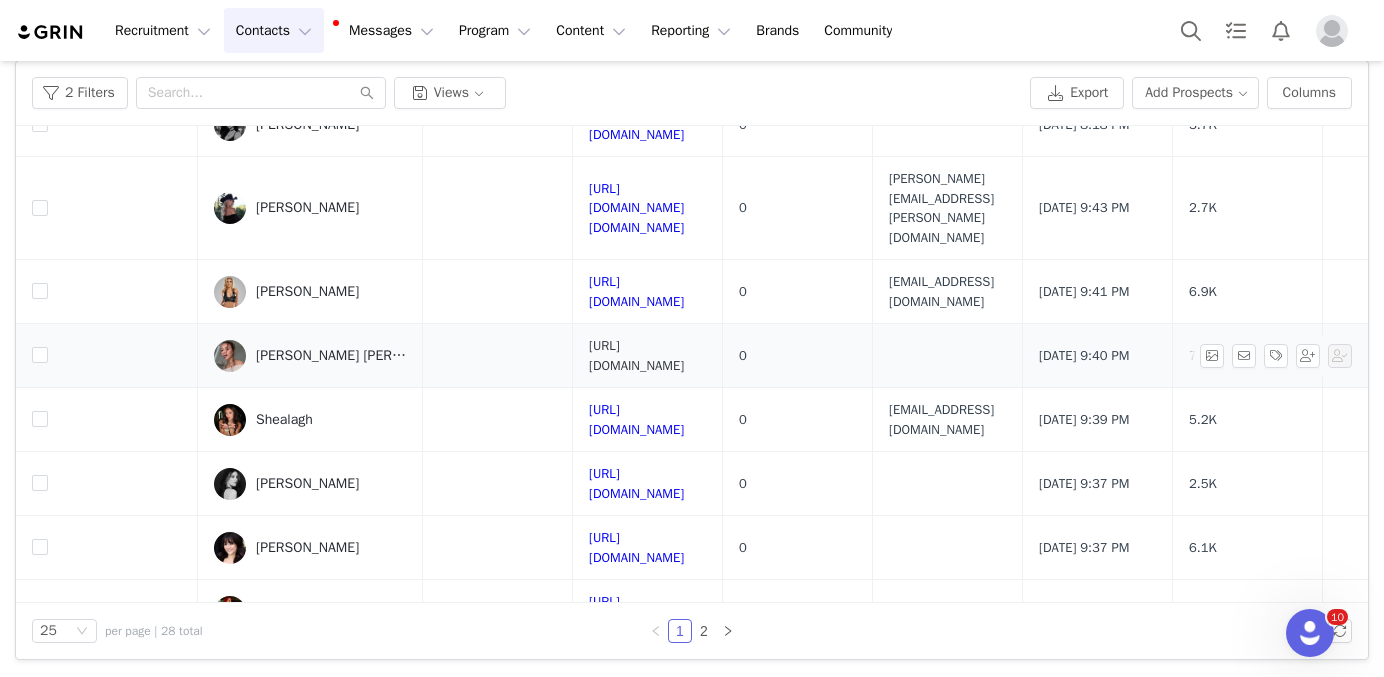 click on "https://www.instagram.com/livcav" at bounding box center (636, 355) 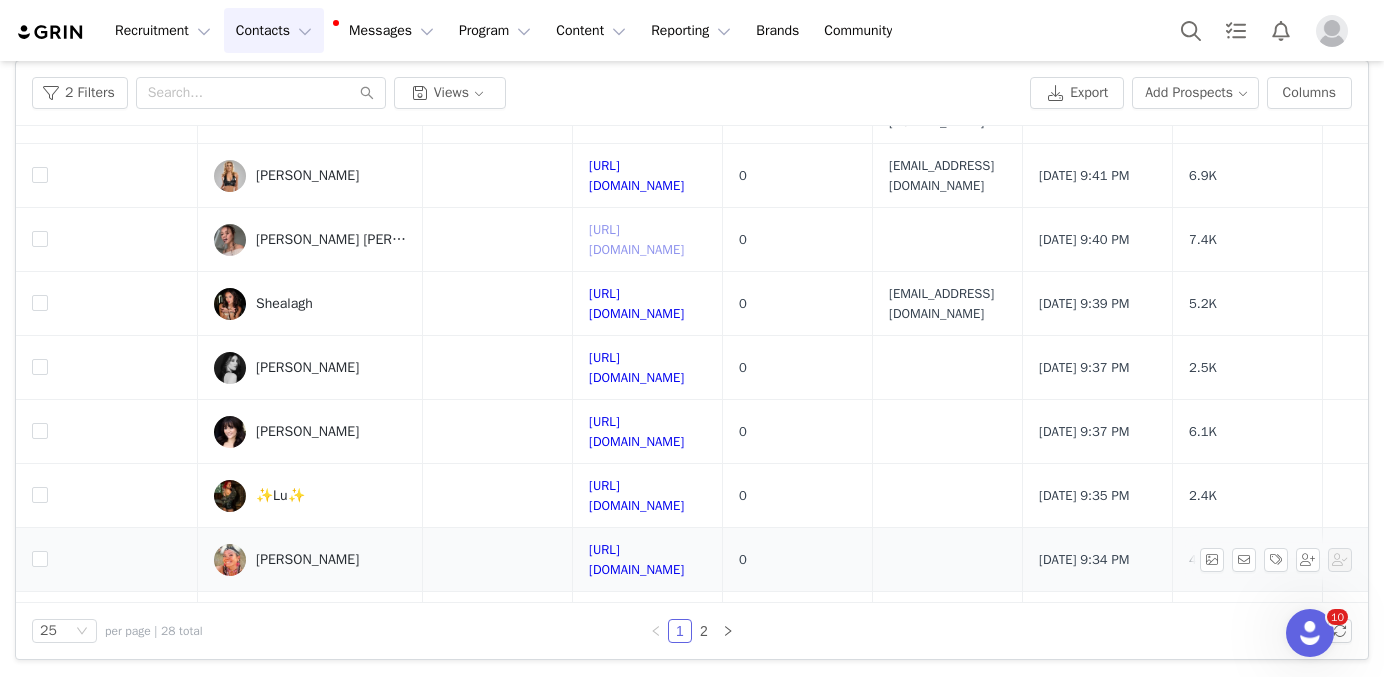 scroll, scrollTop: 1170, scrollLeft: 0, axis: vertical 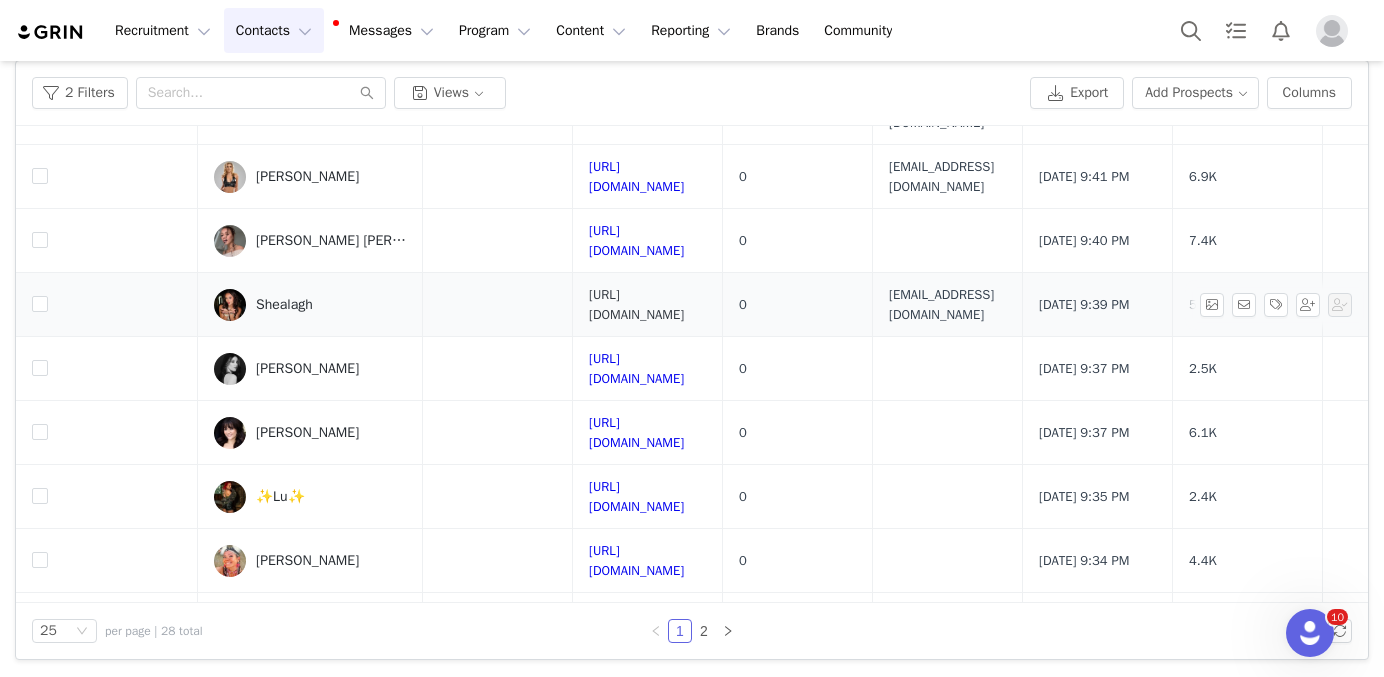 click on "https://www.instagram.com/shealaghboyajian" at bounding box center (636, 304) 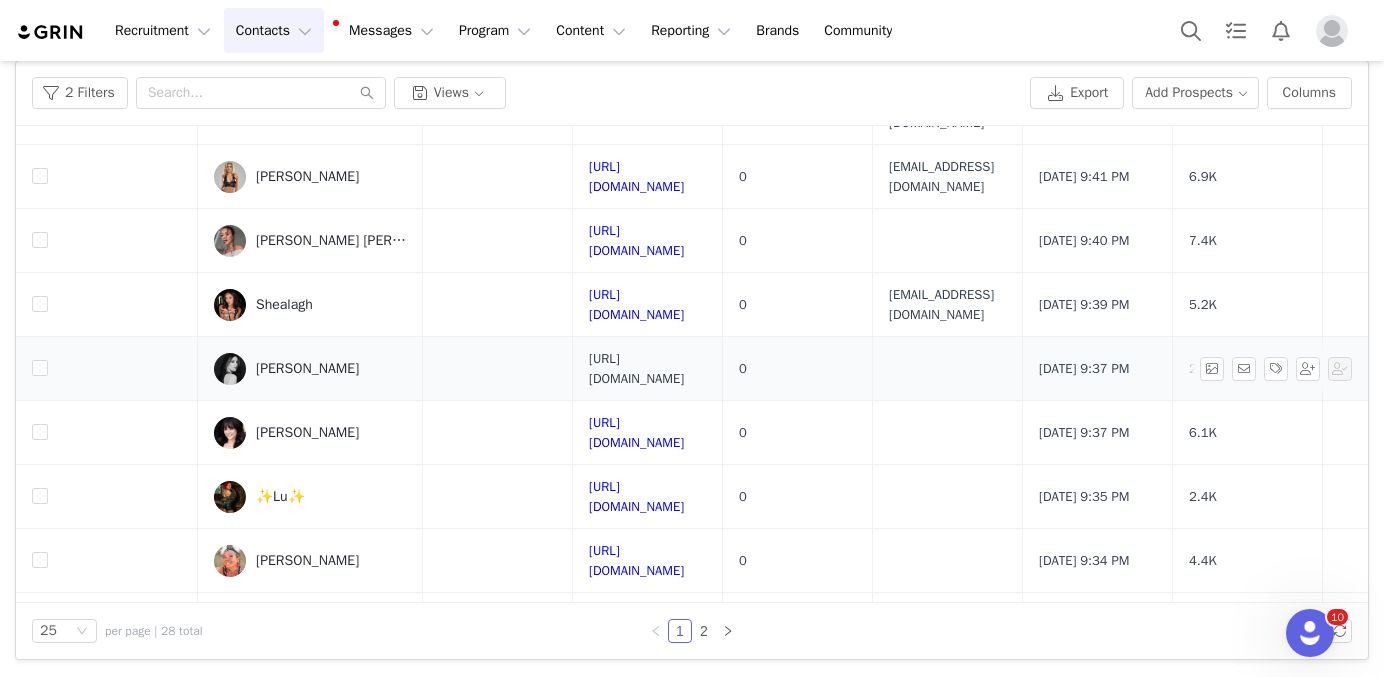 click on "https://www.instagram.com/ericamisilo" at bounding box center (636, 368) 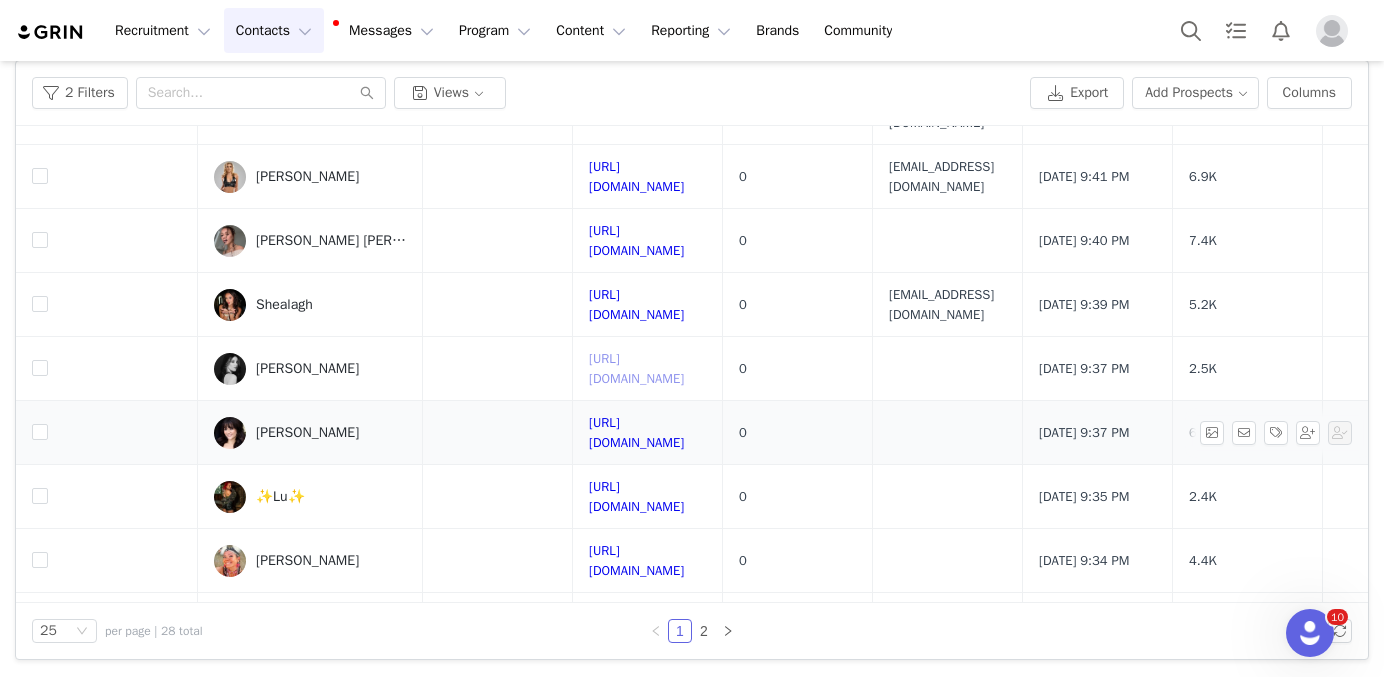 scroll, scrollTop: 1171, scrollLeft: 0, axis: vertical 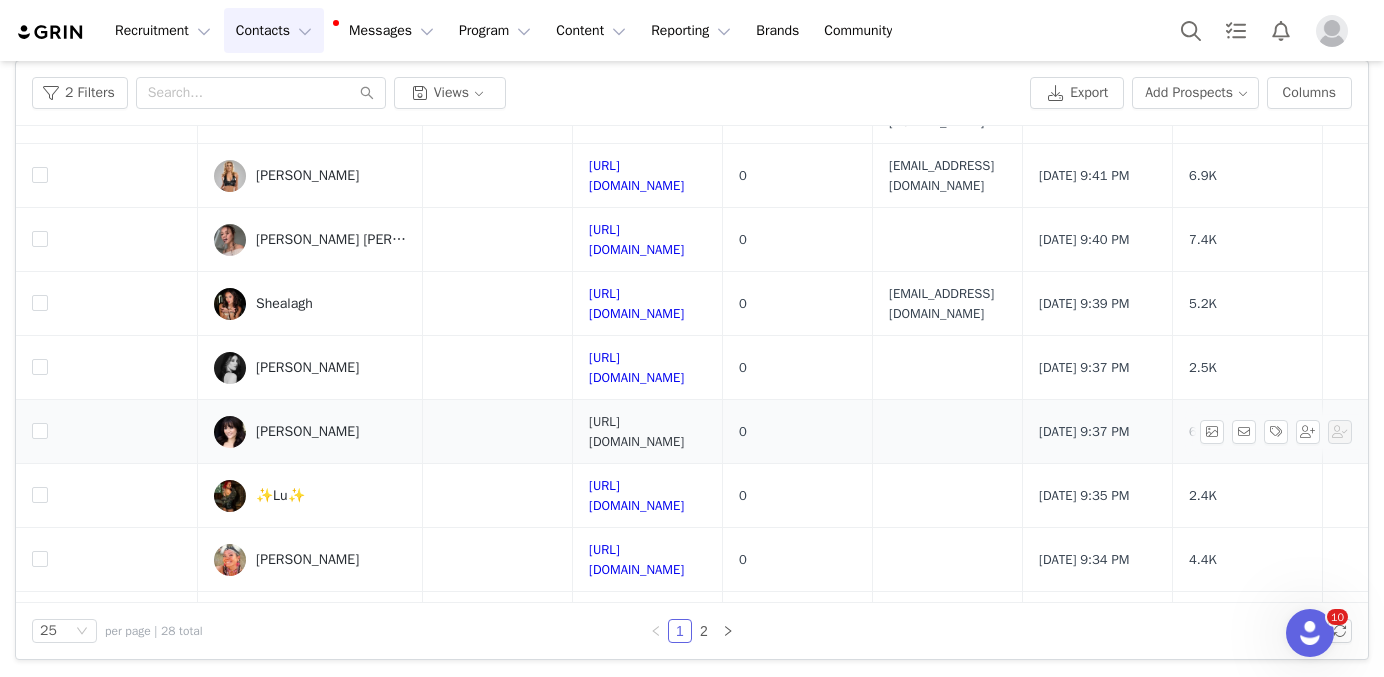 click on "https://www.instagram.com/tinydancer012" at bounding box center (636, 431) 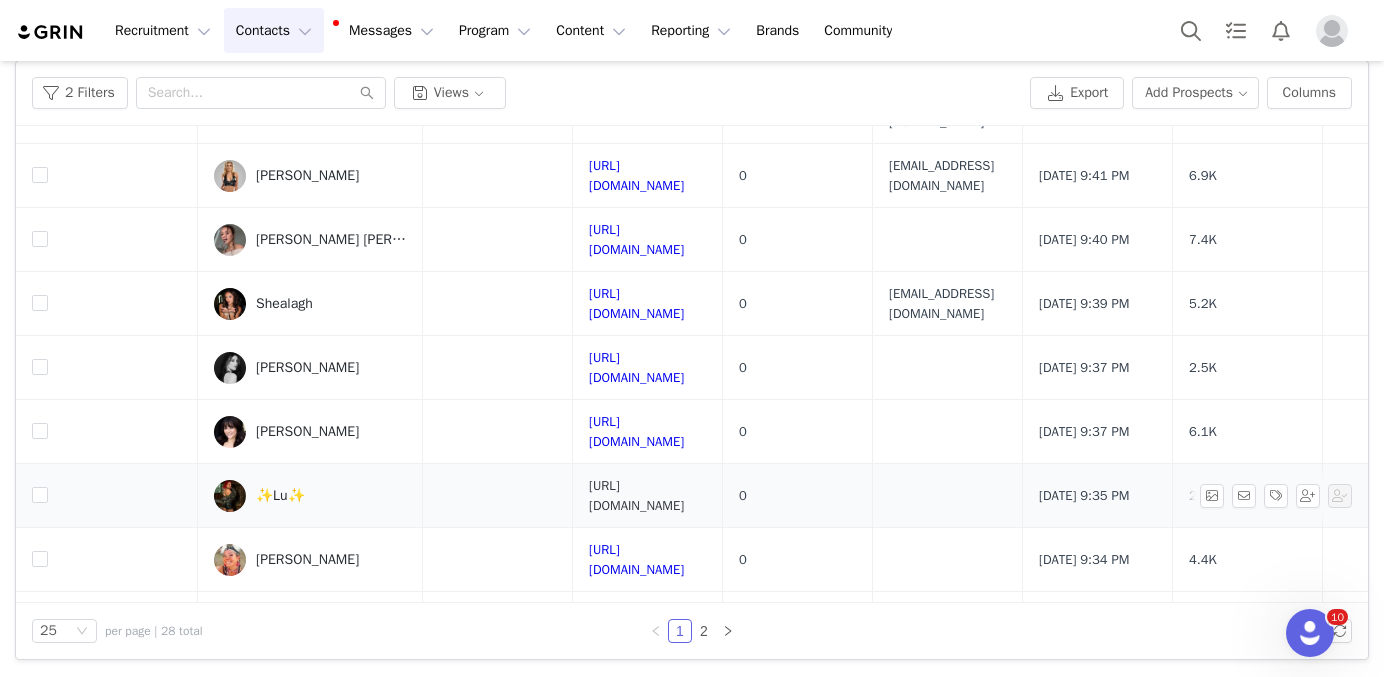 click on "https://www.instagram.com/lulovecraft" at bounding box center (636, 495) 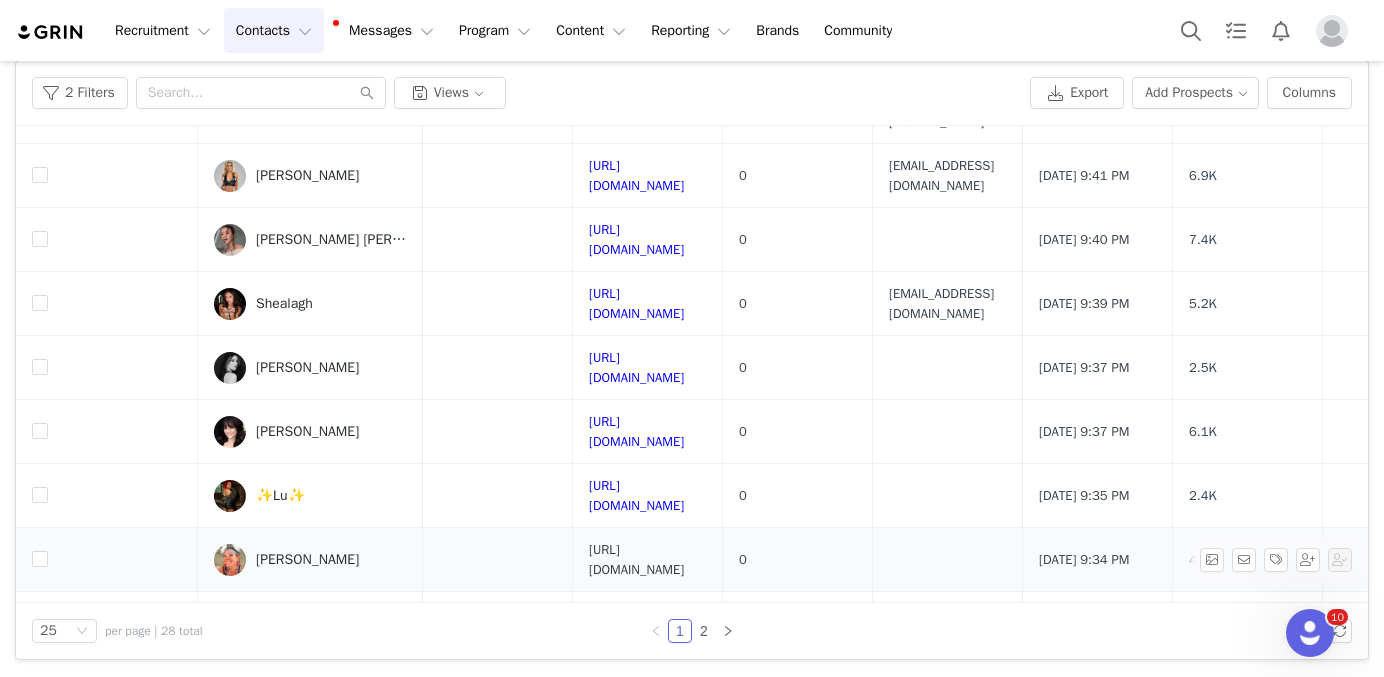 click on "https://www.instagram.com/jaydenshay11" at bounding box center [636, 559] 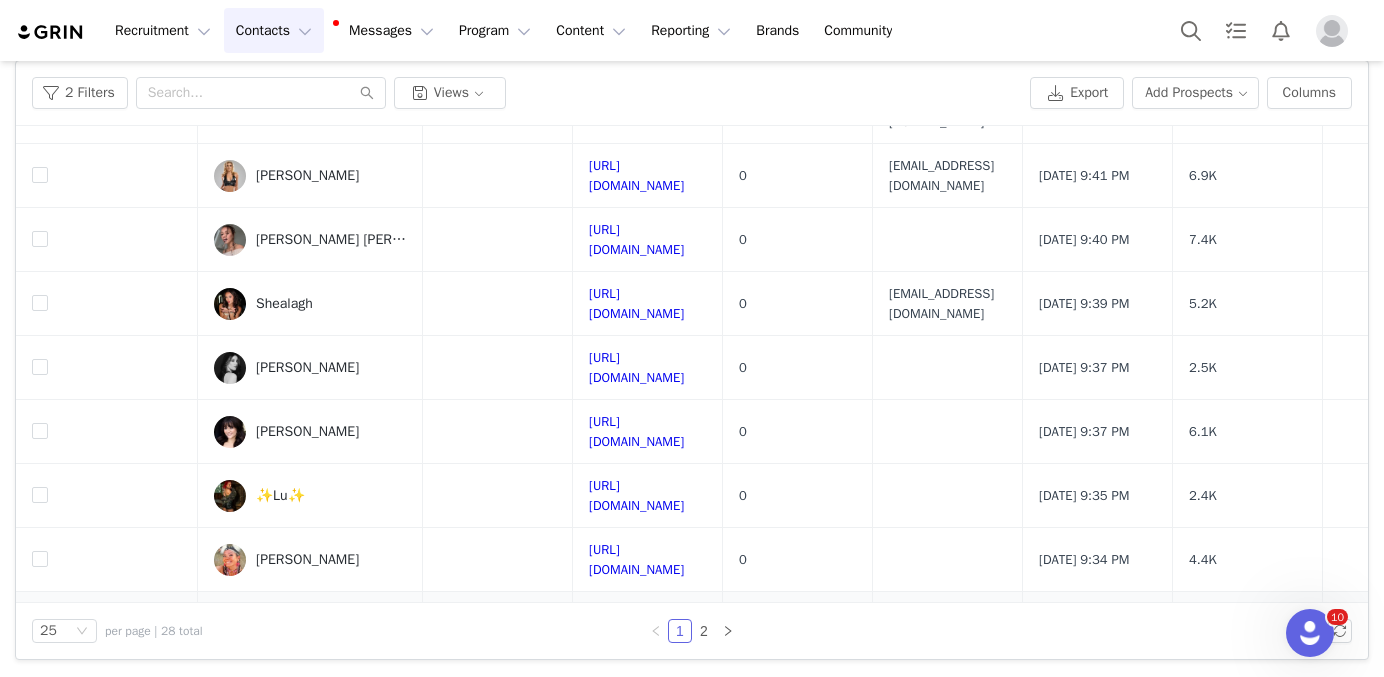 click on "https://www.instagram.com/theredbomb_model" at bounding box center (636, 623) 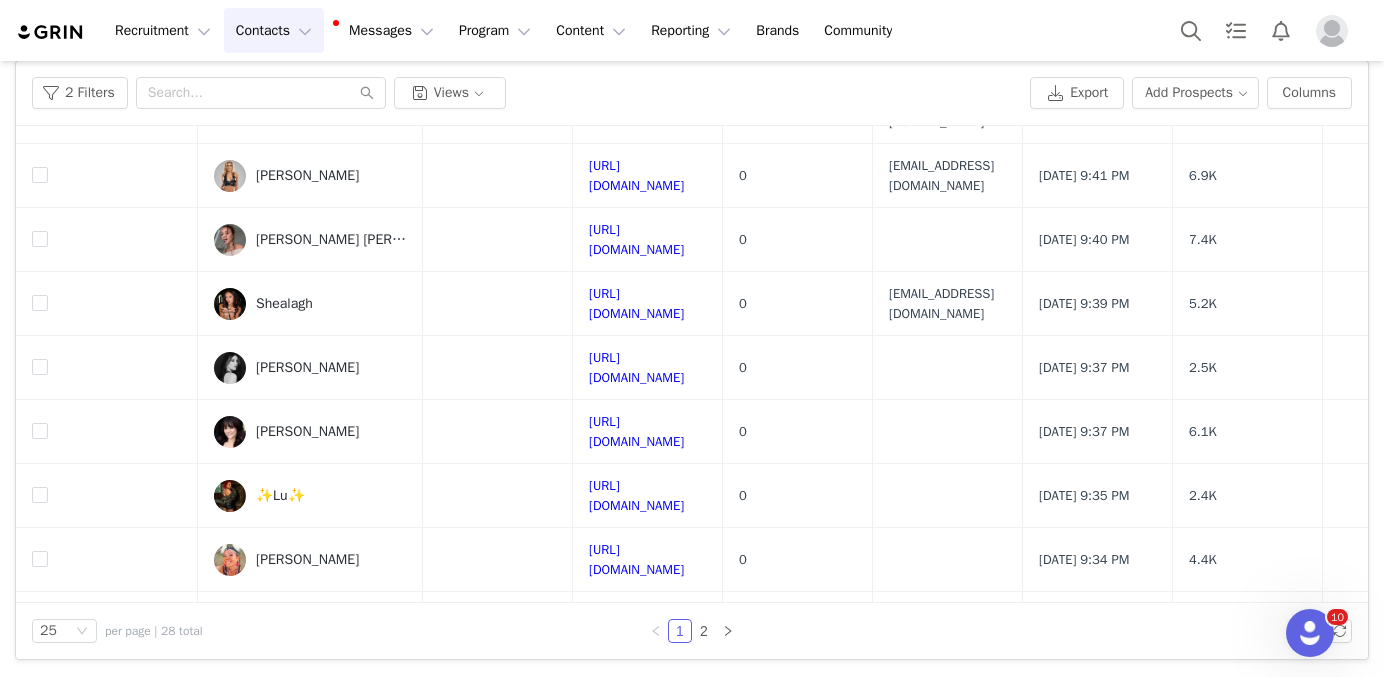 click on "https://www.instagram.com/talia_rosee" at bounding box center [636, 687] 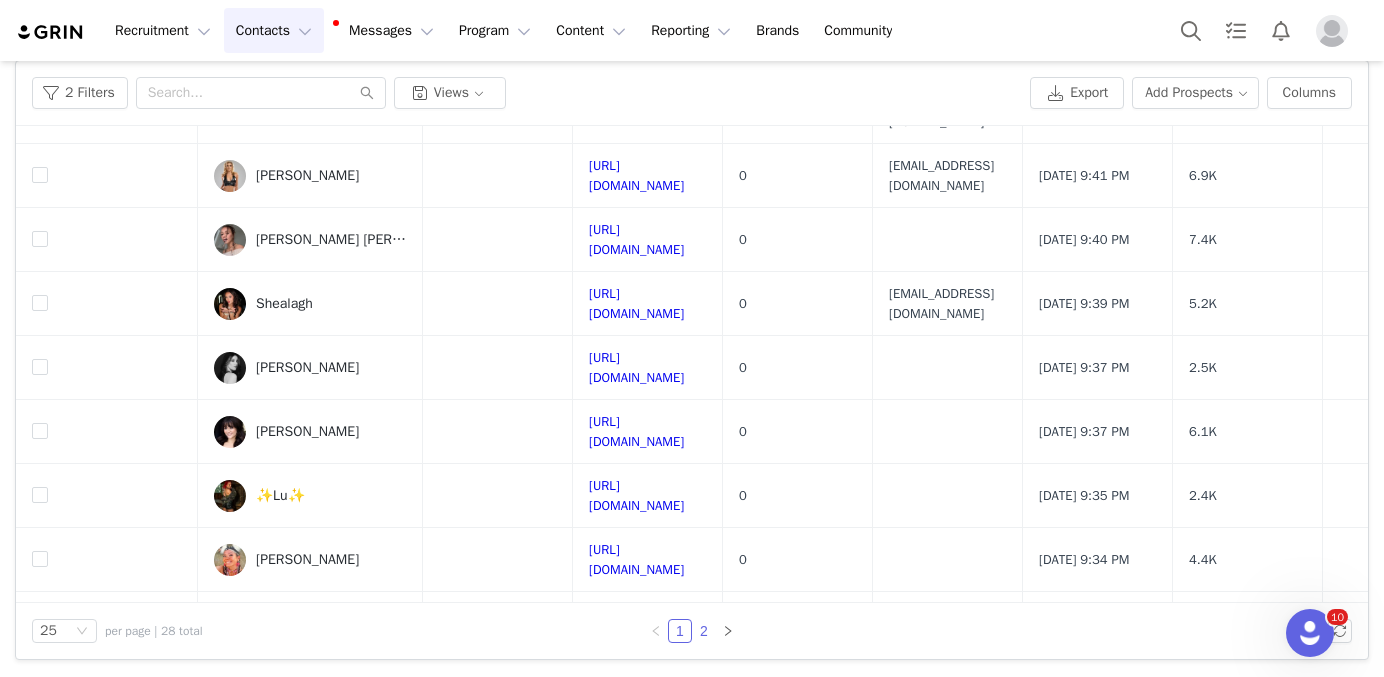 click on "2" at bounding box center [704, 631] 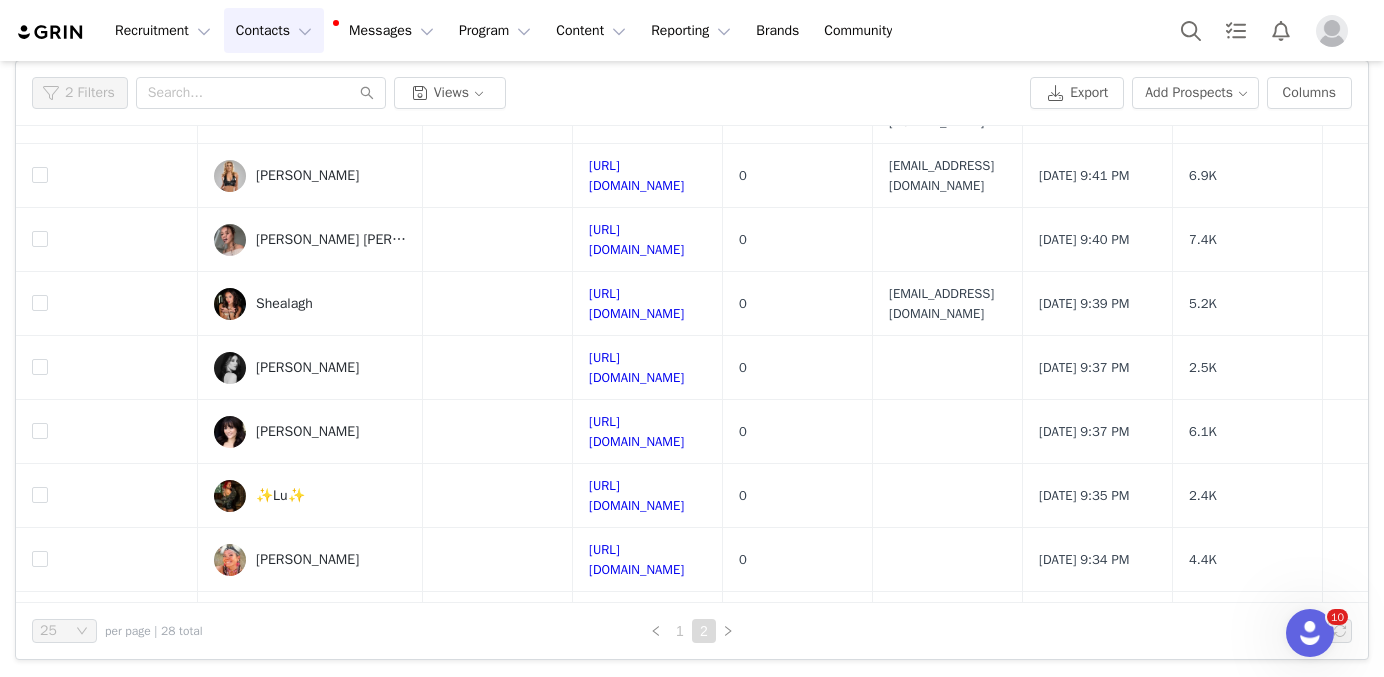 scroll, scrollTop: 0, scrollLeft: 0, axis: both 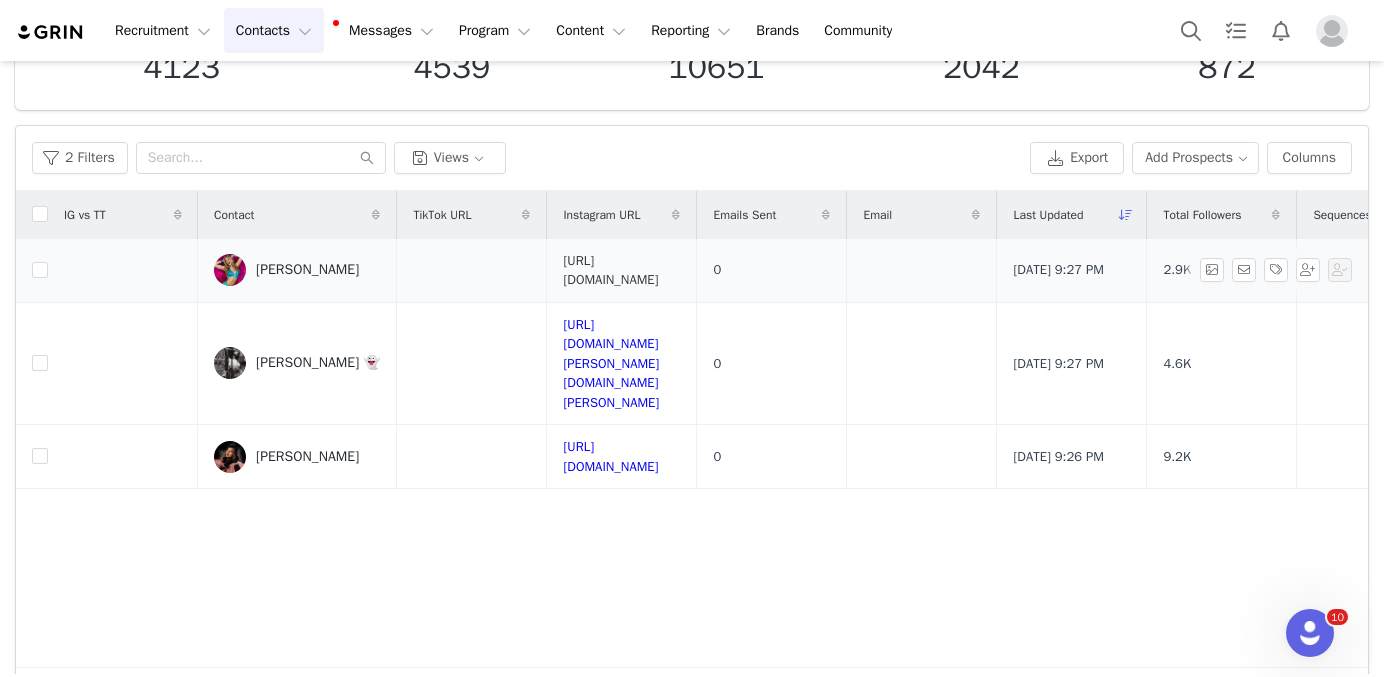 click on "https://www.instagram.com/_lindsaynicolee_" at bounding box center (610, 270) 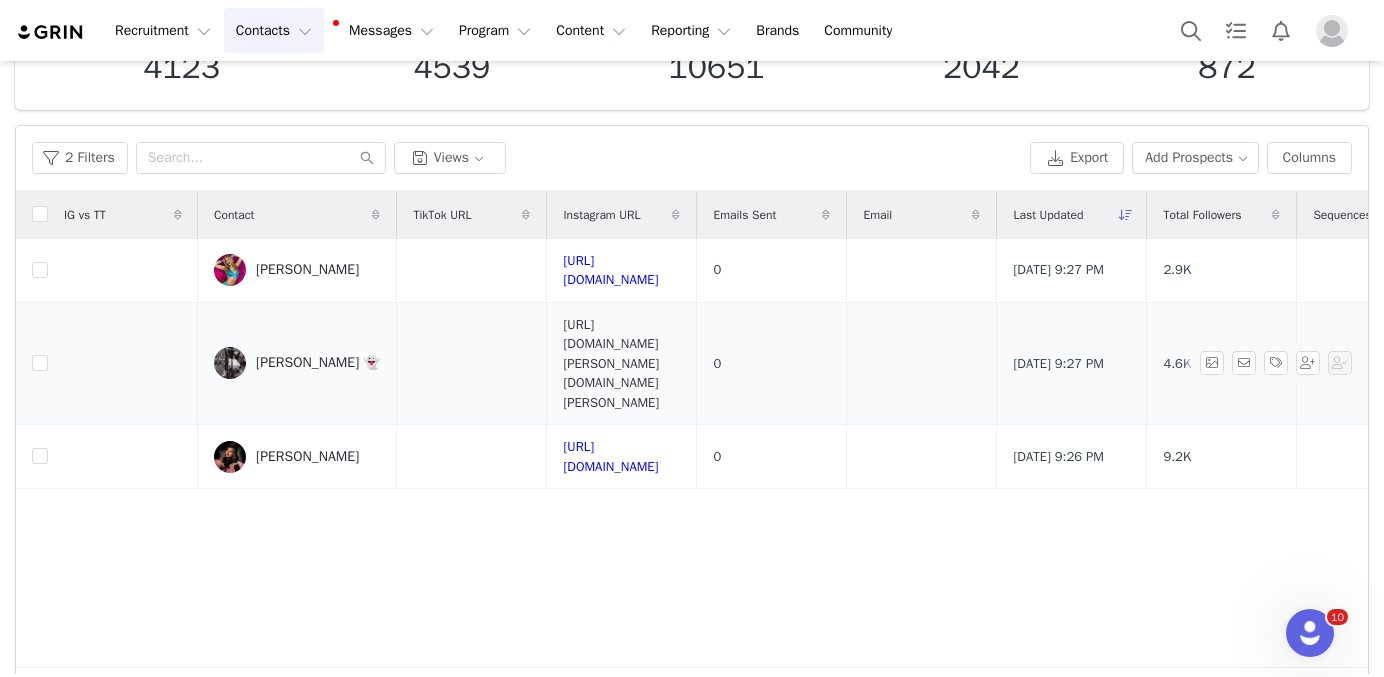 click on "https://www.instagram.com/allison.cira" at bounding box center [611, 363] 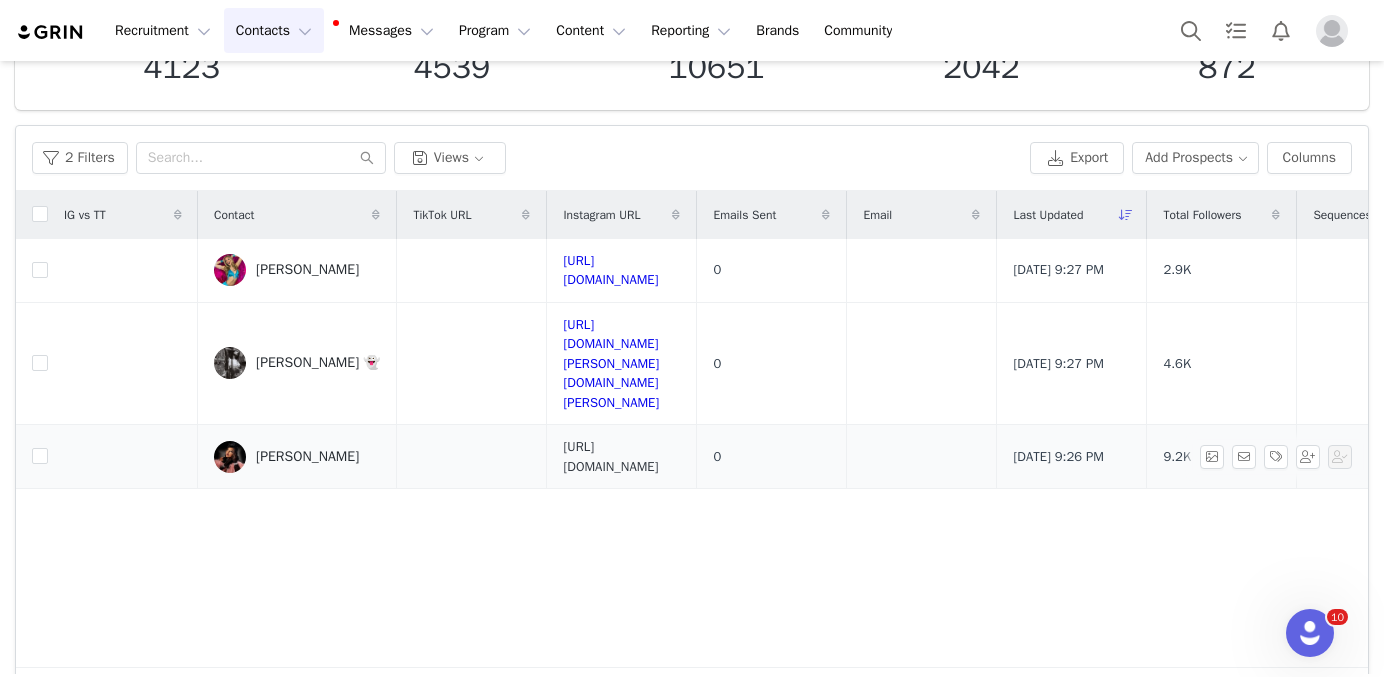 click on "https://www.instagram.com/edieeve" at bounding box center [610, 456] 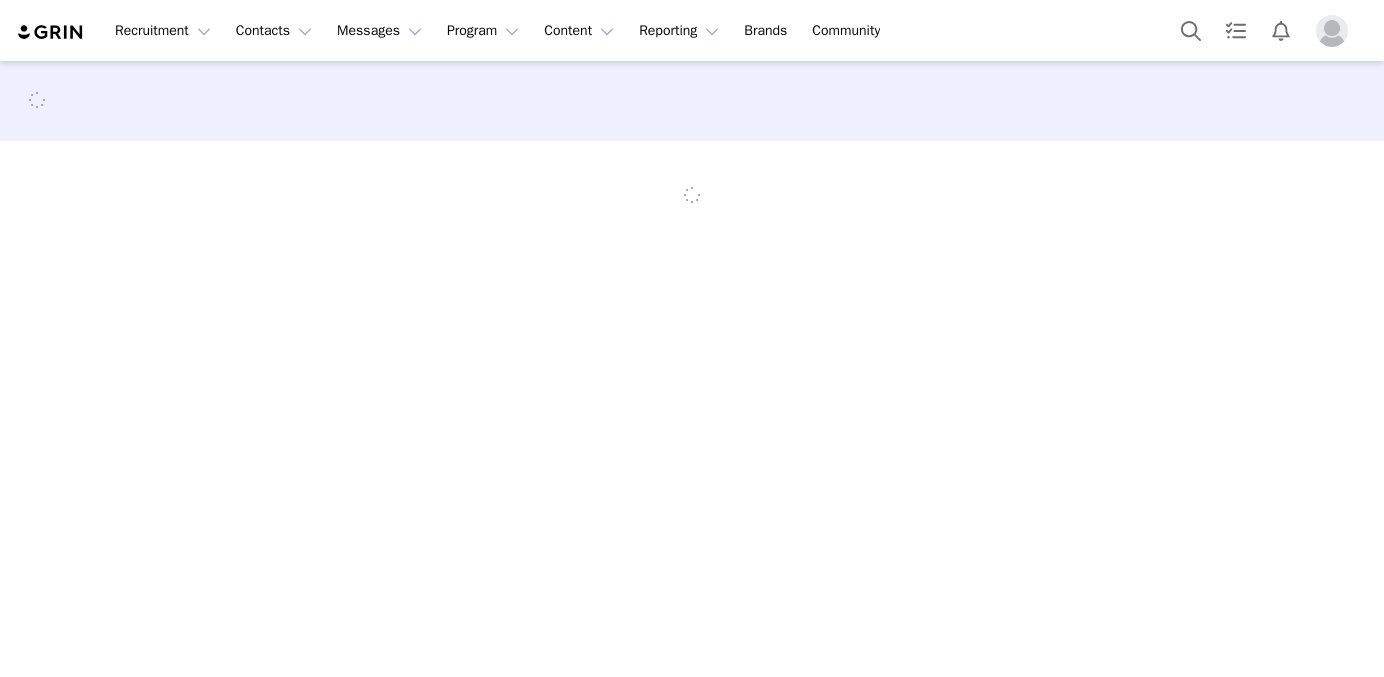 scroll, scrollTop: 0, scrollLeft: 0, axis: both 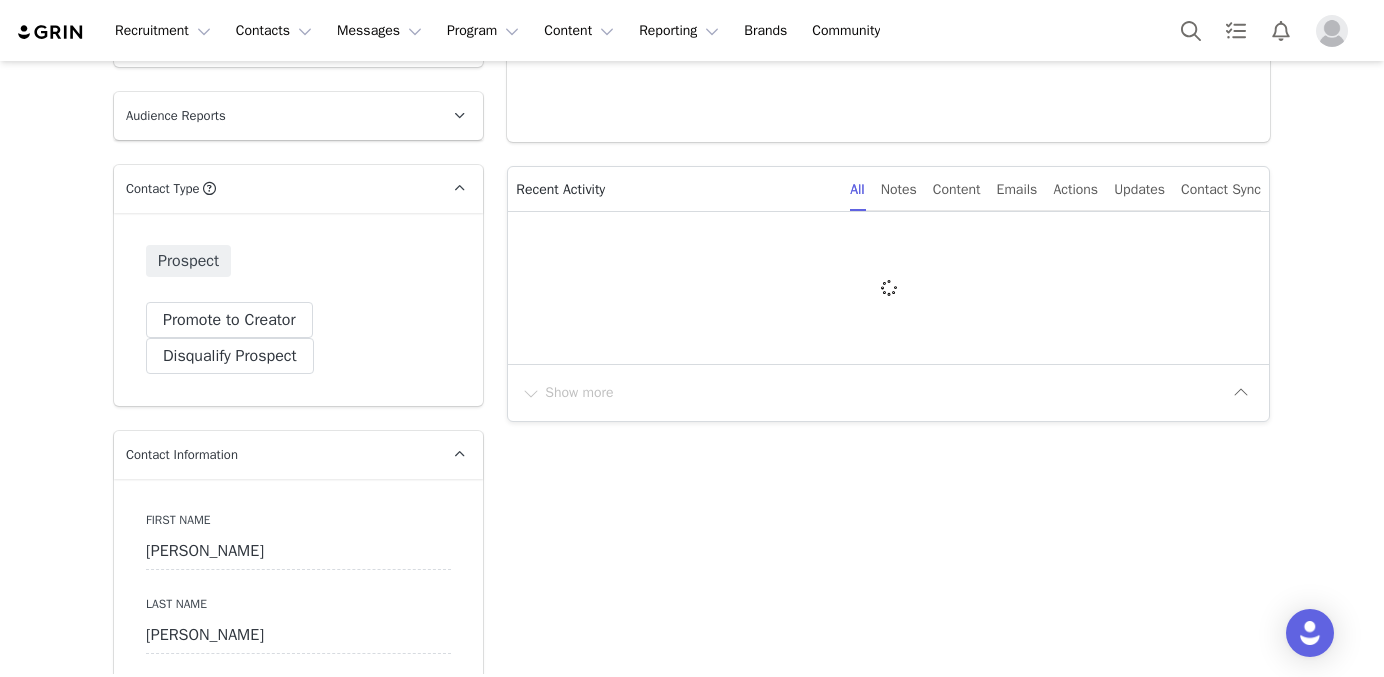 type on "+1 ([GEOGRAPHIC_DATA])" 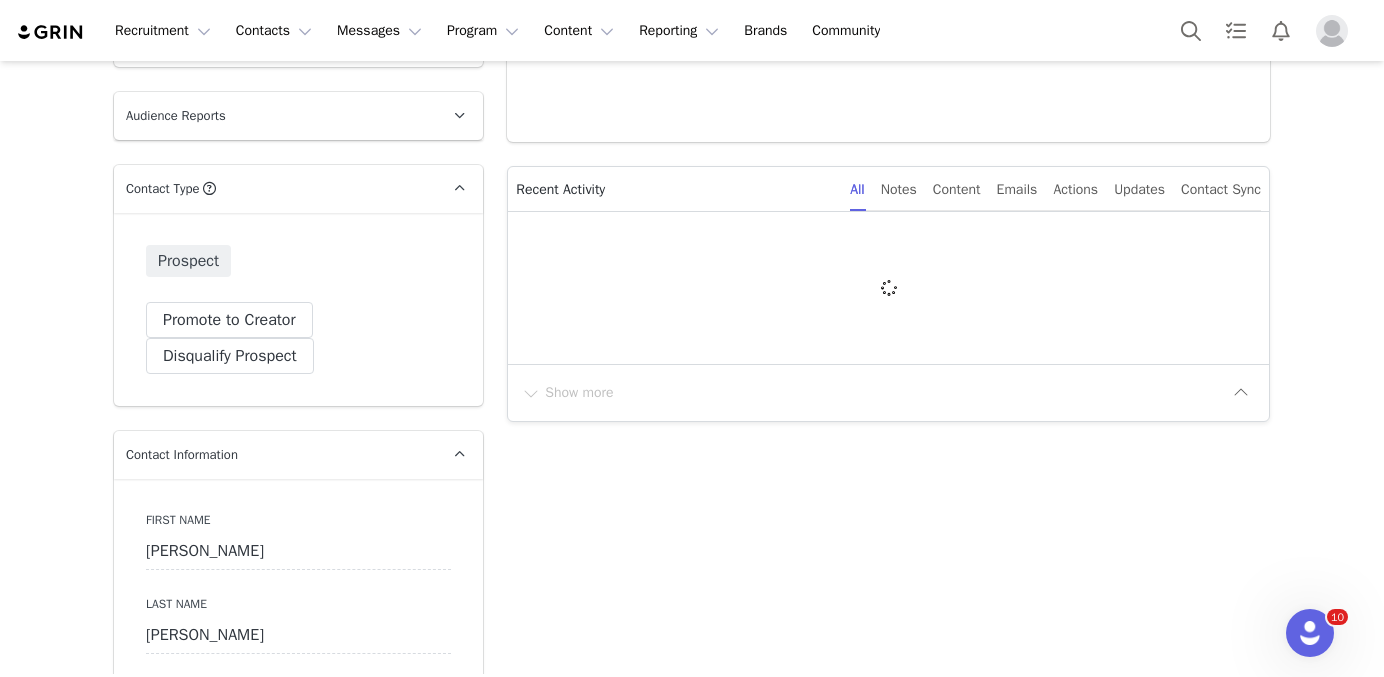 scroll, scrollTop: 0, scrollLeft: 0, axis: both 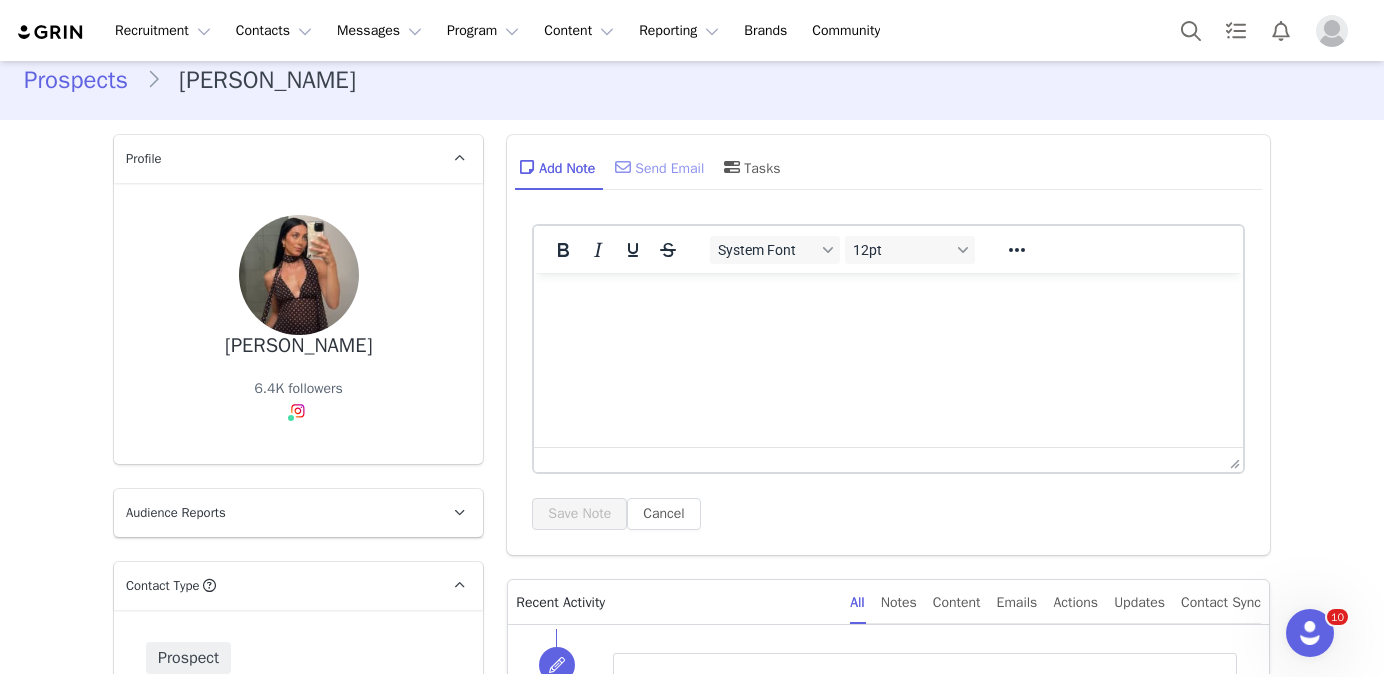 click on "Send Email" at bounding box center (657, 167) 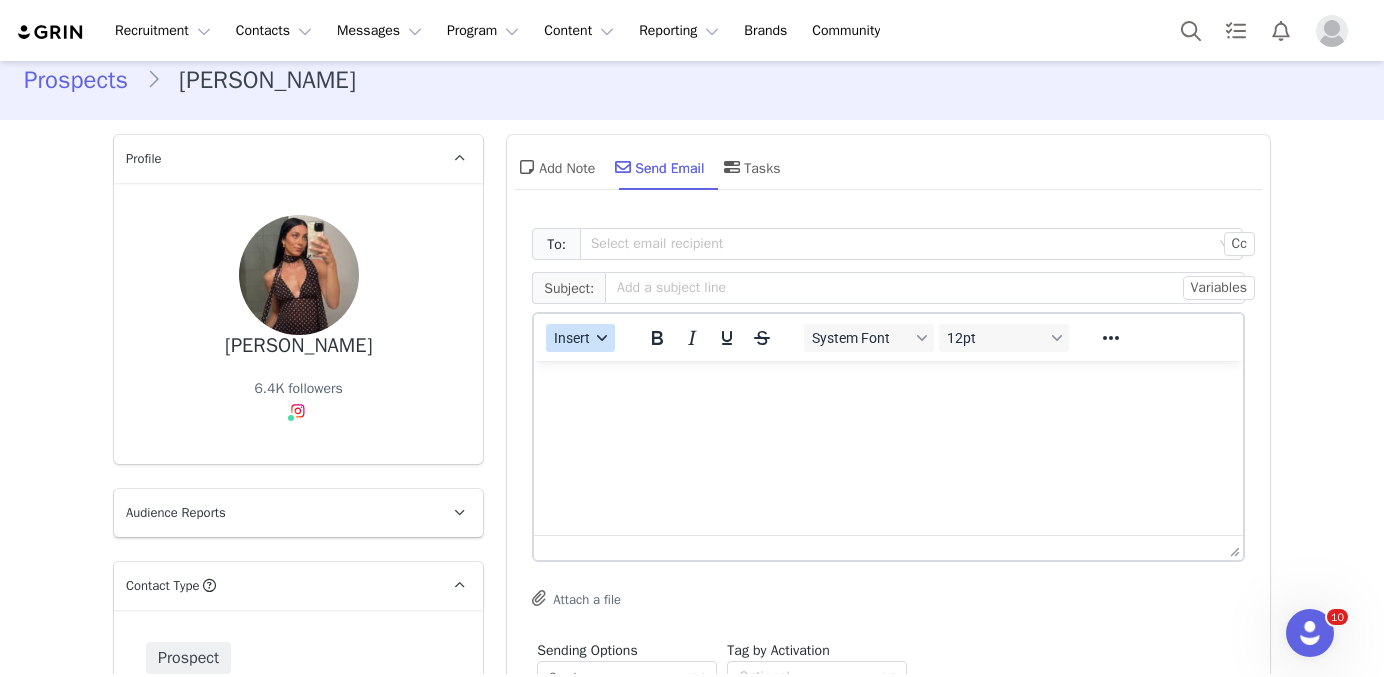 scroll, scrollTop: 0, scrollLeft: 0, axis: both 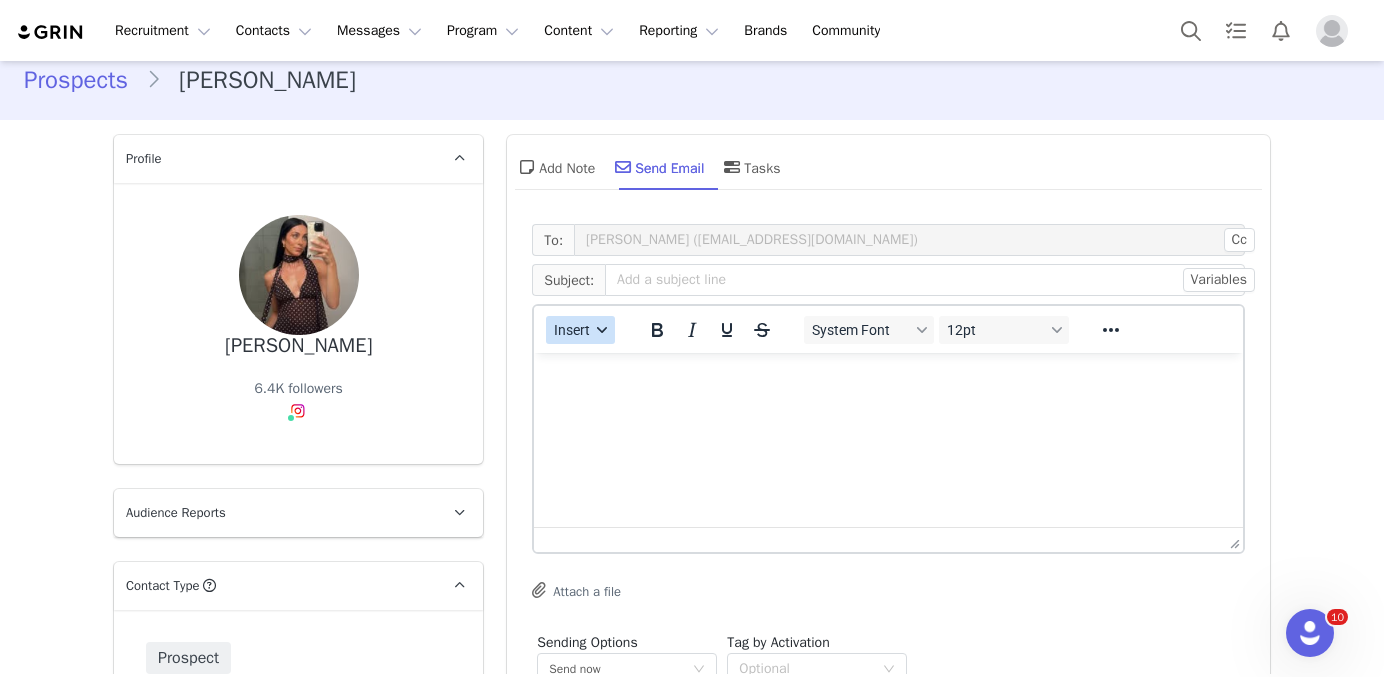 click on "Insert" at bounding box center (573, 330) 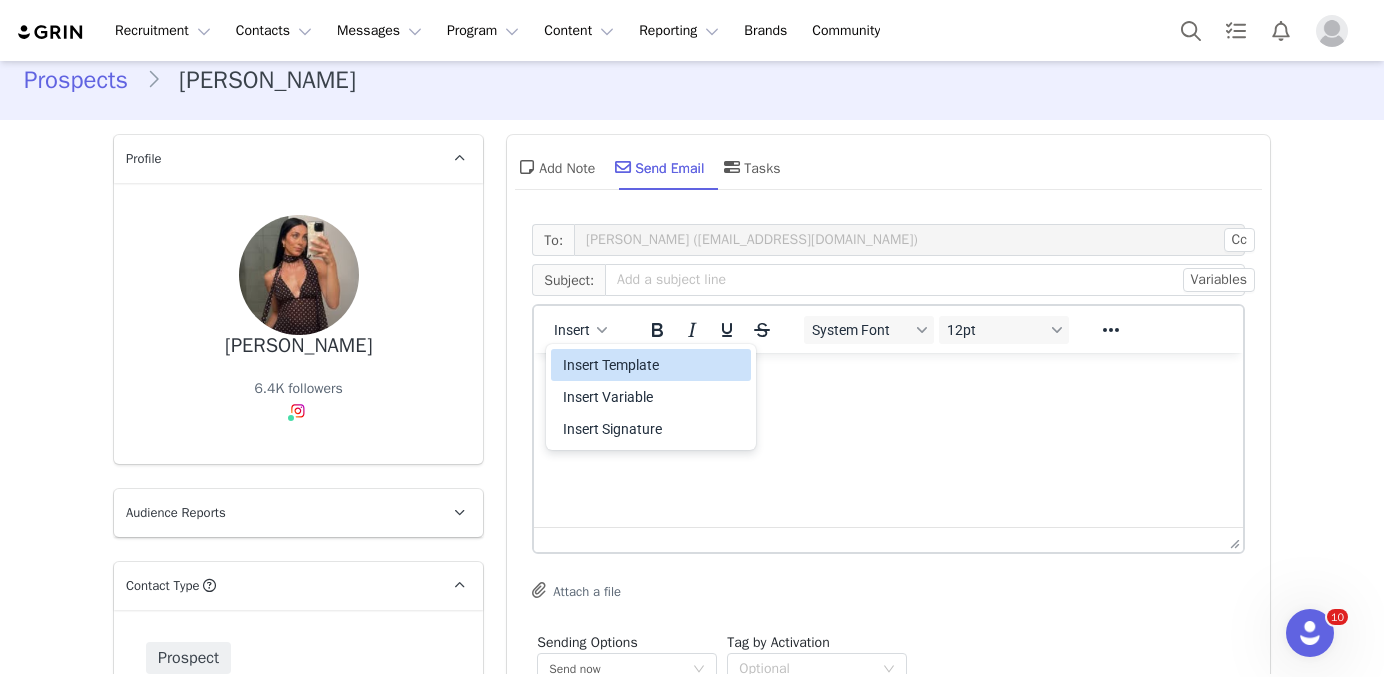 click on "Insert Template" at bounding box center (651, 365) 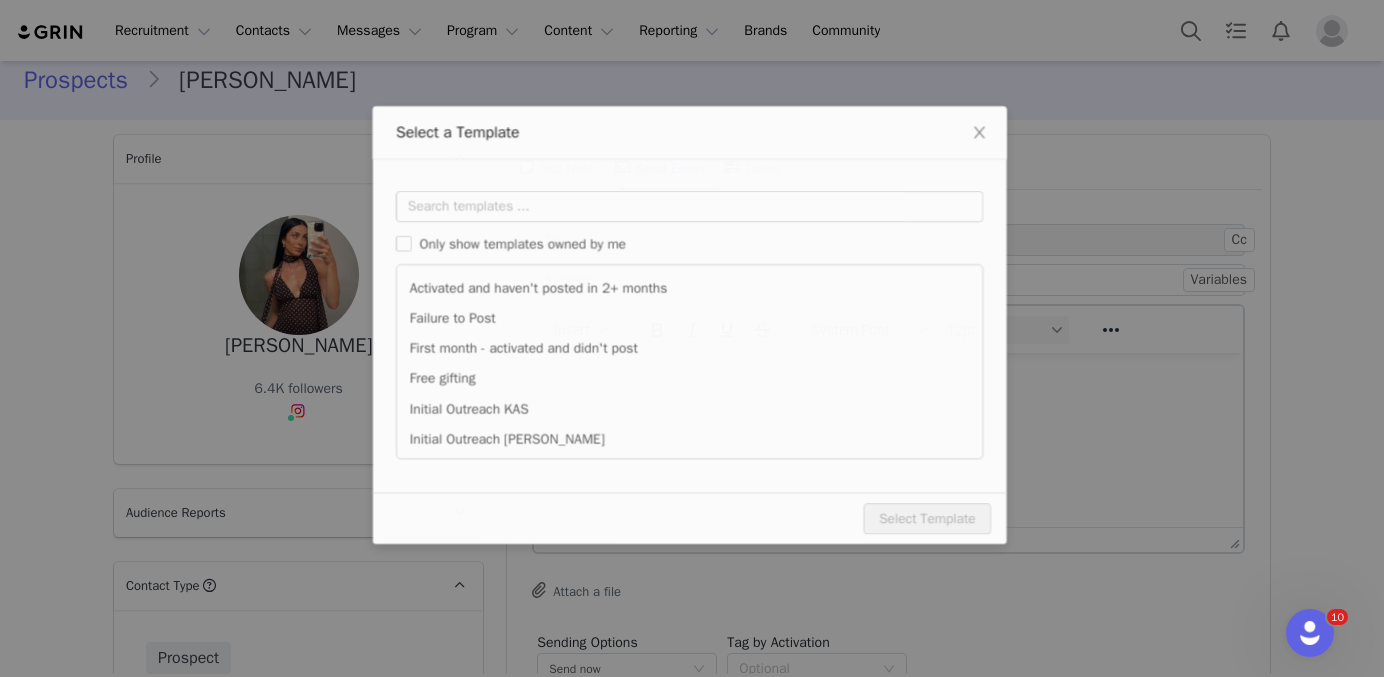 scroll, scrollTop: 0, scrollLeft: 0, axis: both 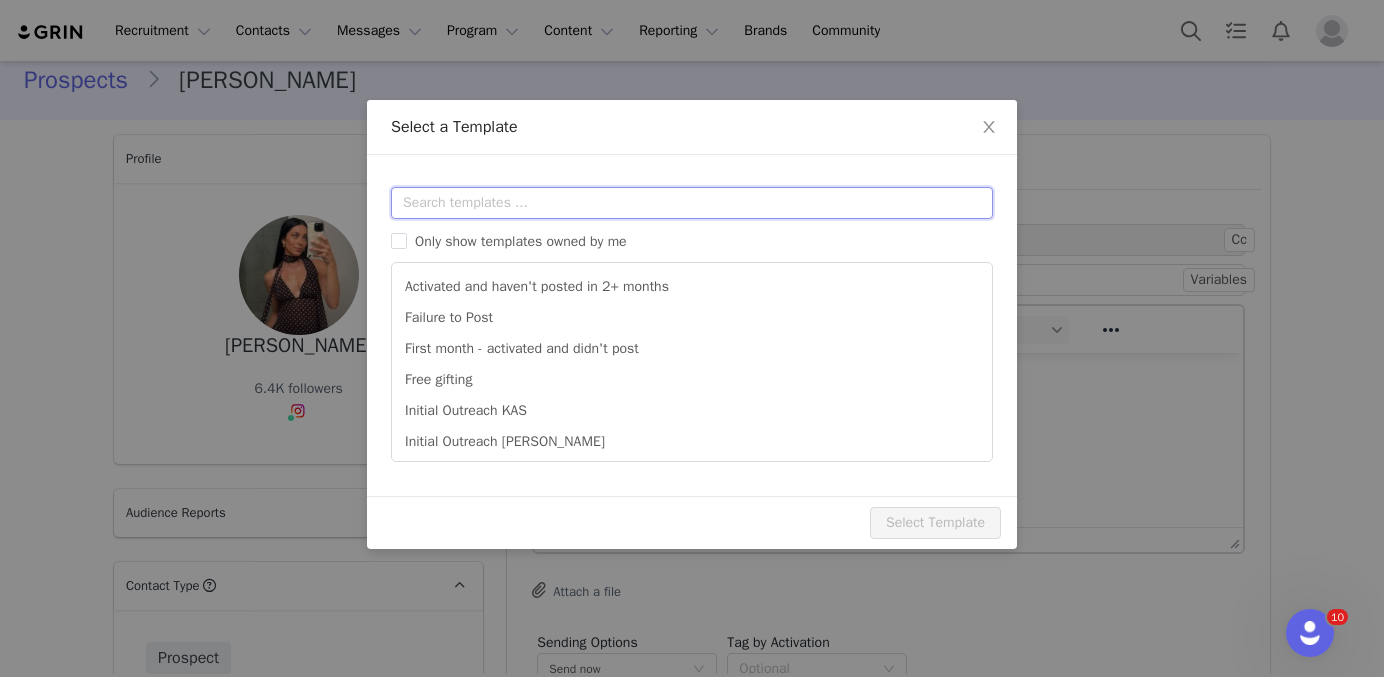 click at bounding box center [692, 203] 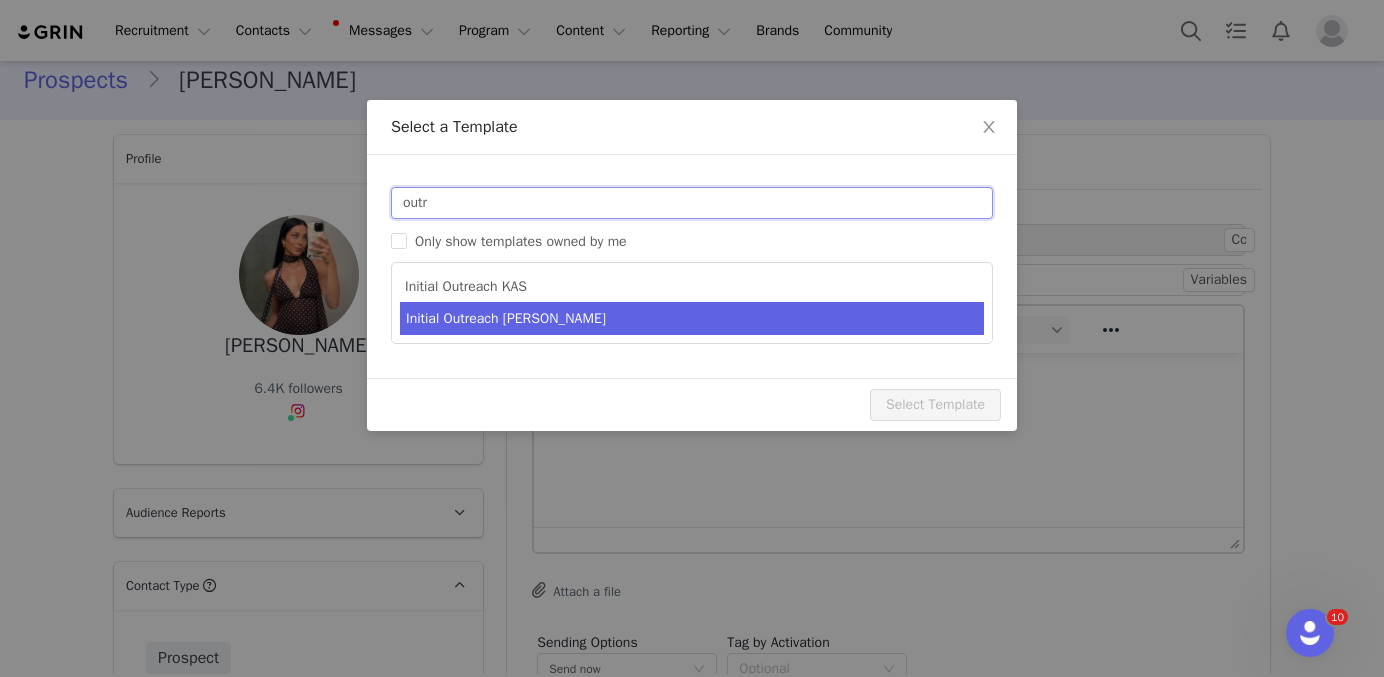 type on "outr" 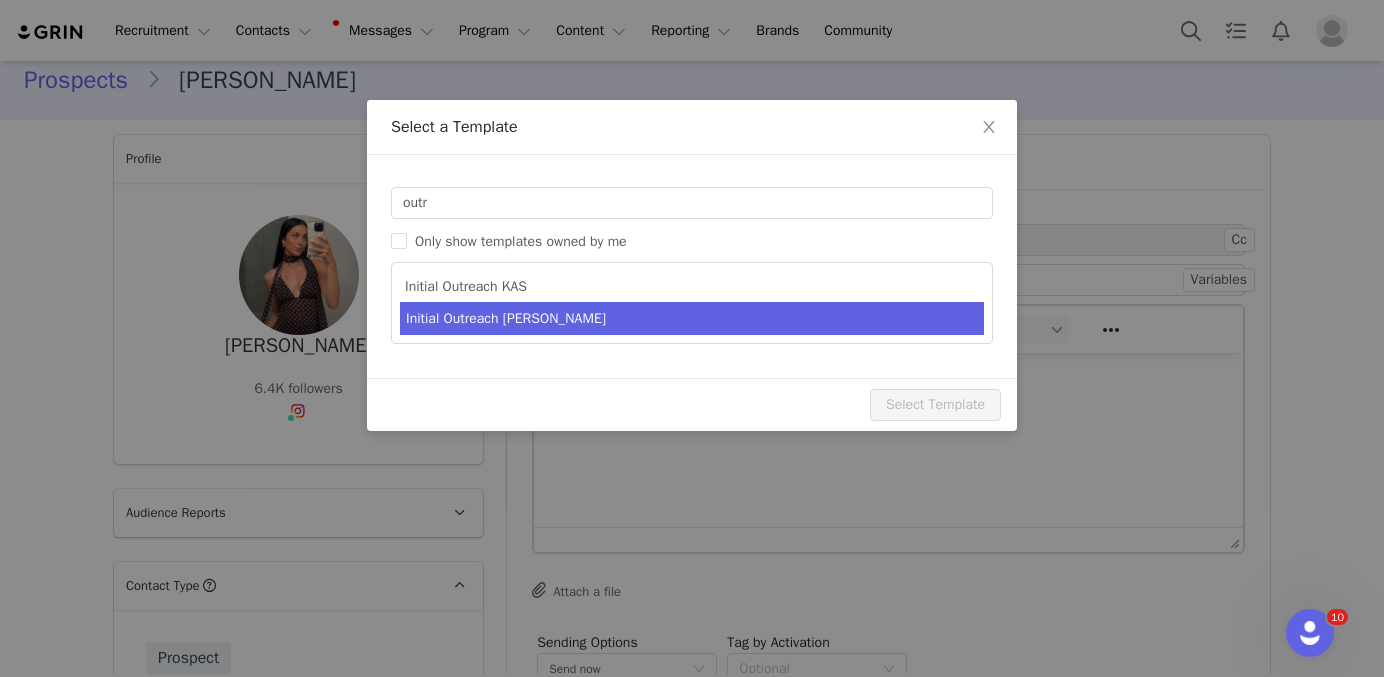 type on "Invitation to Become a #YITTYAmbassador" 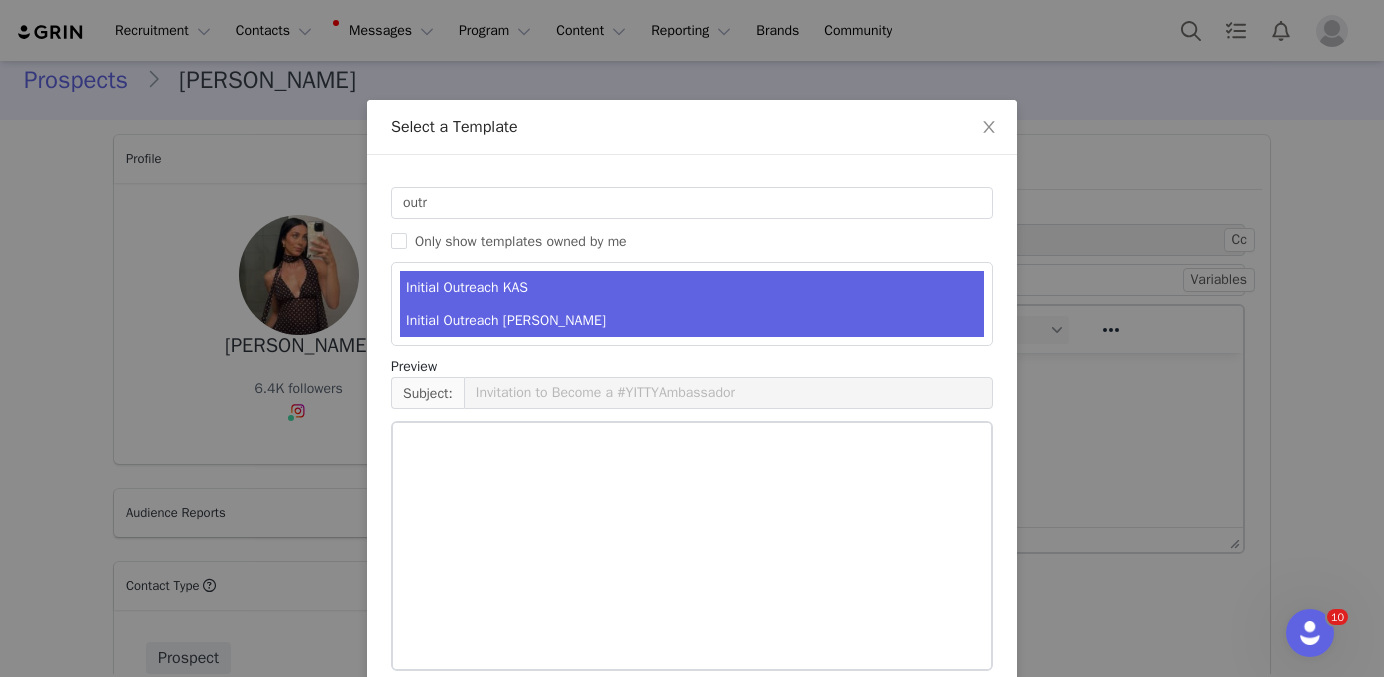 click on "Initial Outreach [PERSON_NAME]" at bounding box center [692, 320] 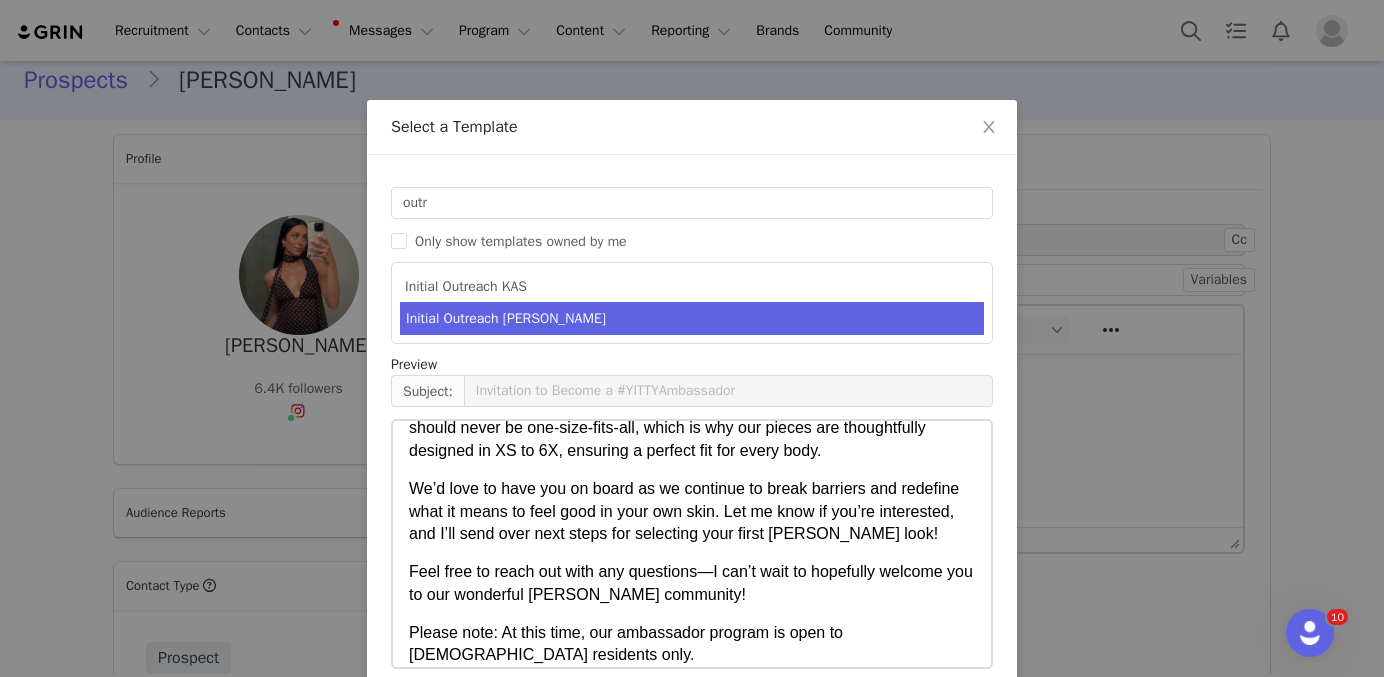 scroll, scrollTop: 1331, scrollLeft: 0, axis: vertical 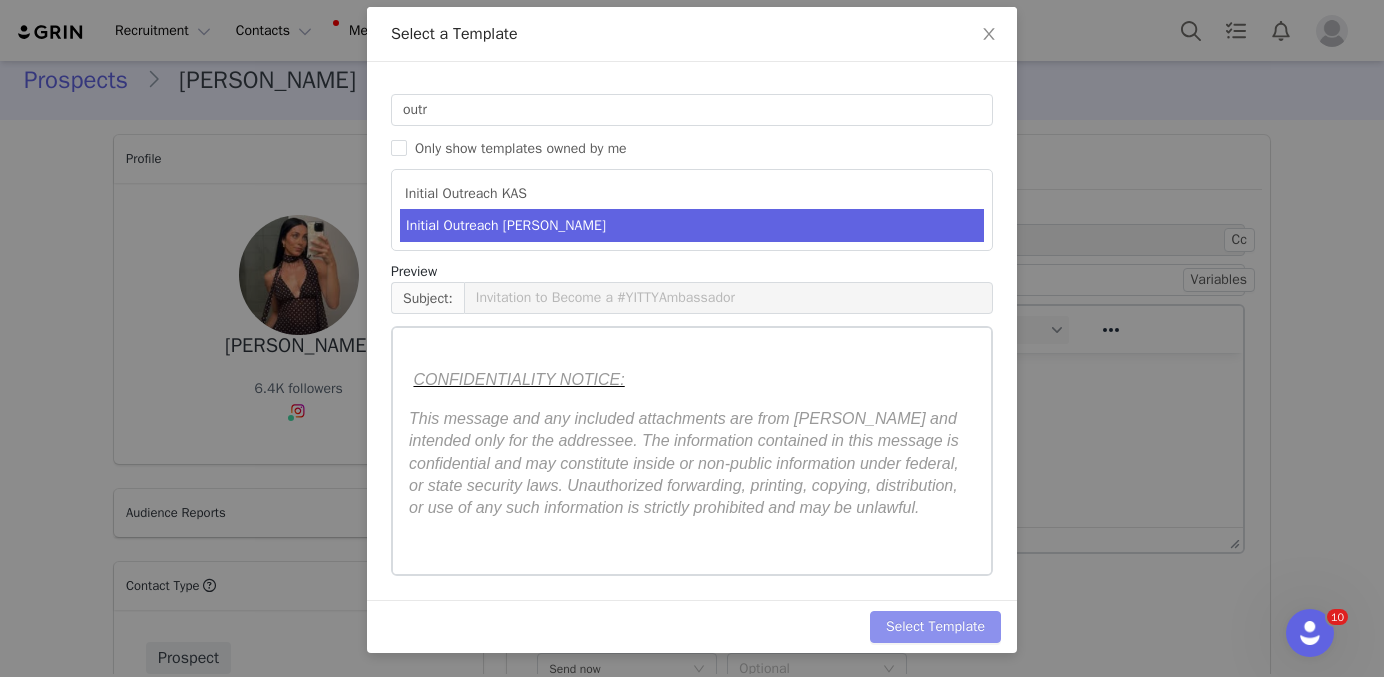 click on "Select Template" at bounding box center [935, 627] 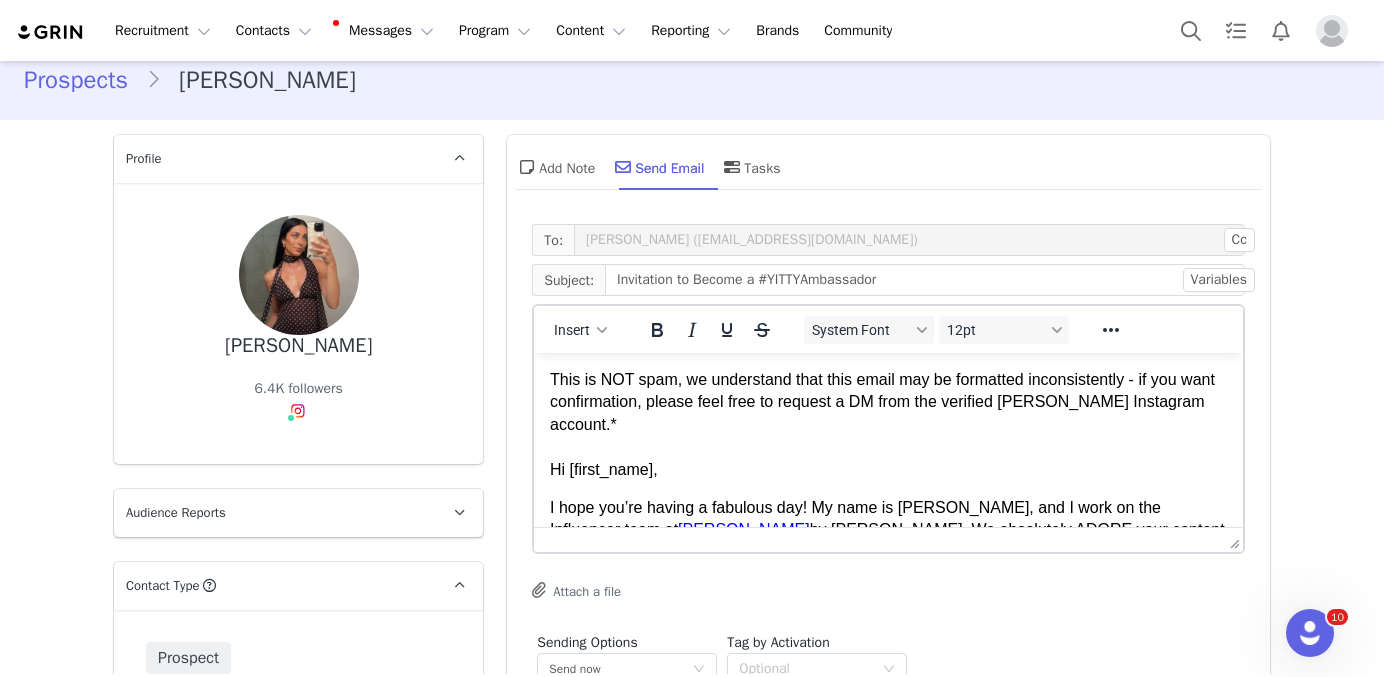 scroll, scrollTop: 0, scrollLeft: 0, axis: both 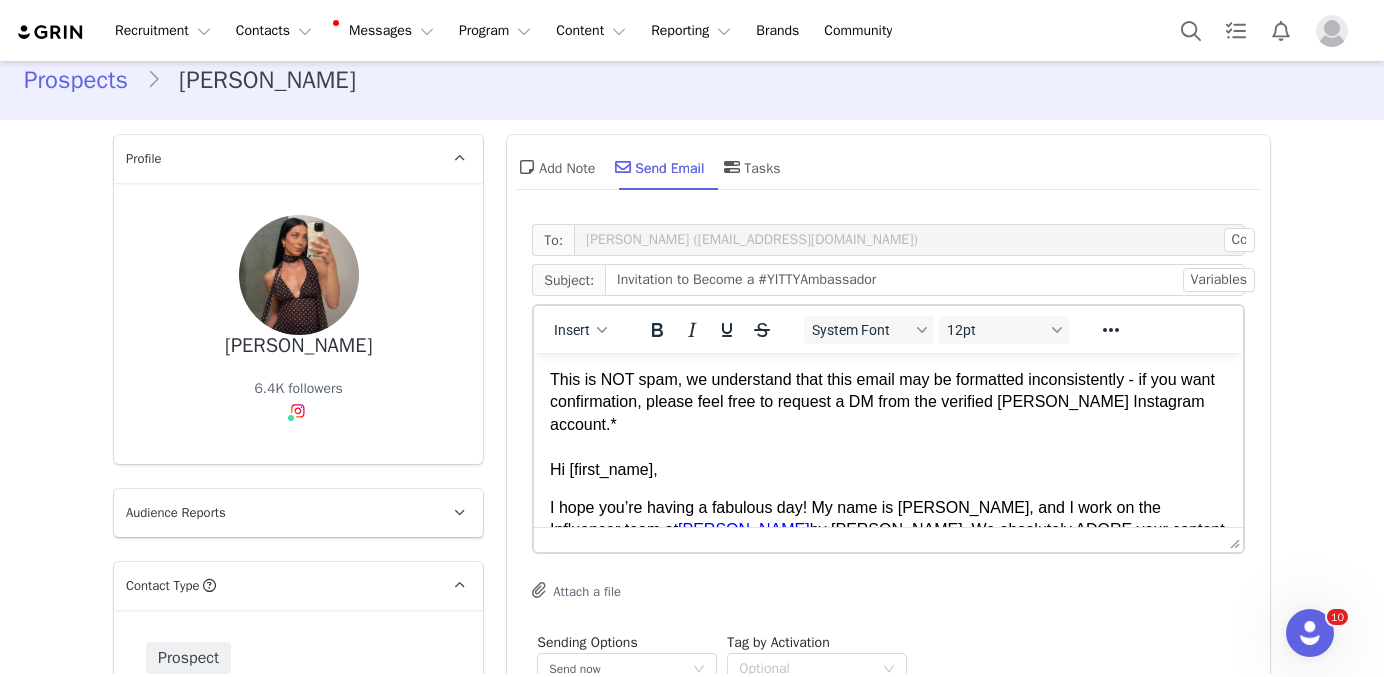 click on "I hope you’re having a fabulous day! My name is [PERSON_NAME], and I work on the Influencer team at  [PERSON_NAME]  by [PERSON_NAME]. We absolutely ADORE your content—it’s stunning, empowering and unapologetically YOU. You truly embody everything that [PERSON_NAME] stands for, and we’d be thrilled to invite you to join us as an official brand ambassador!" at bounding box center [888, 553] 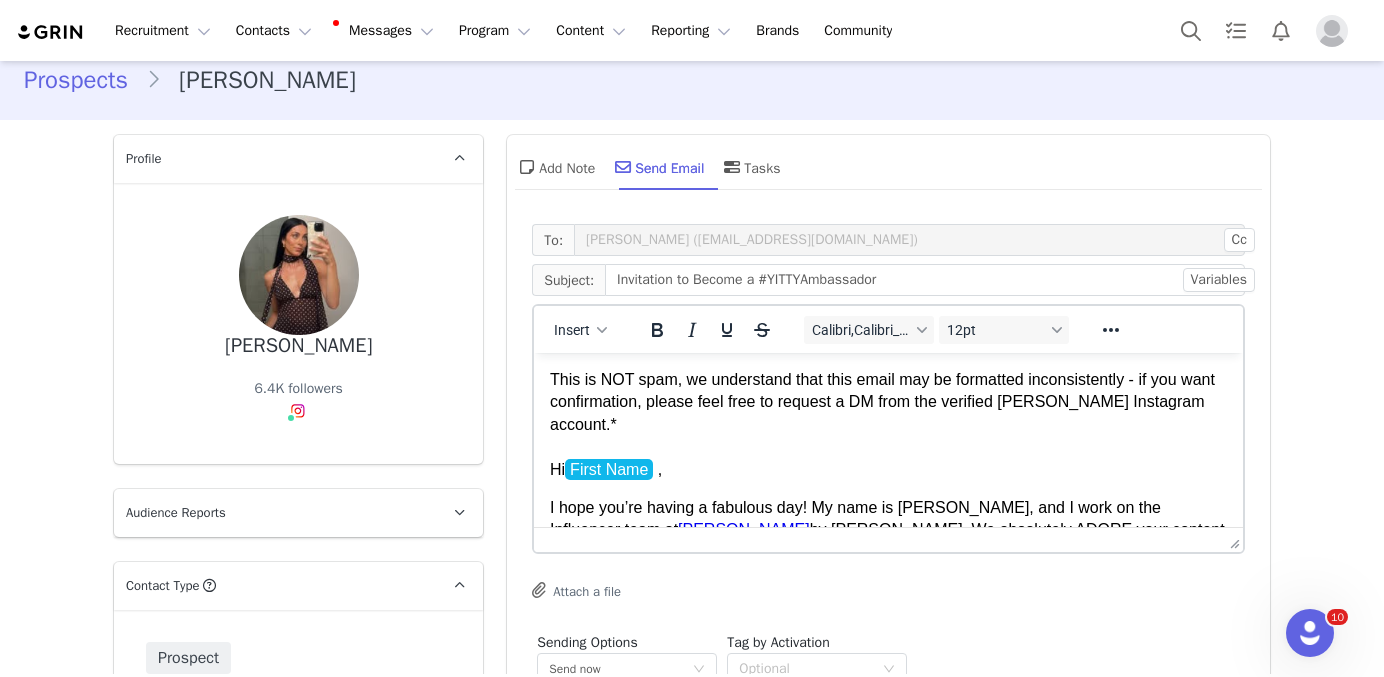scroll, scrollTop: 143, scrollLeft: 0, axis: vertical 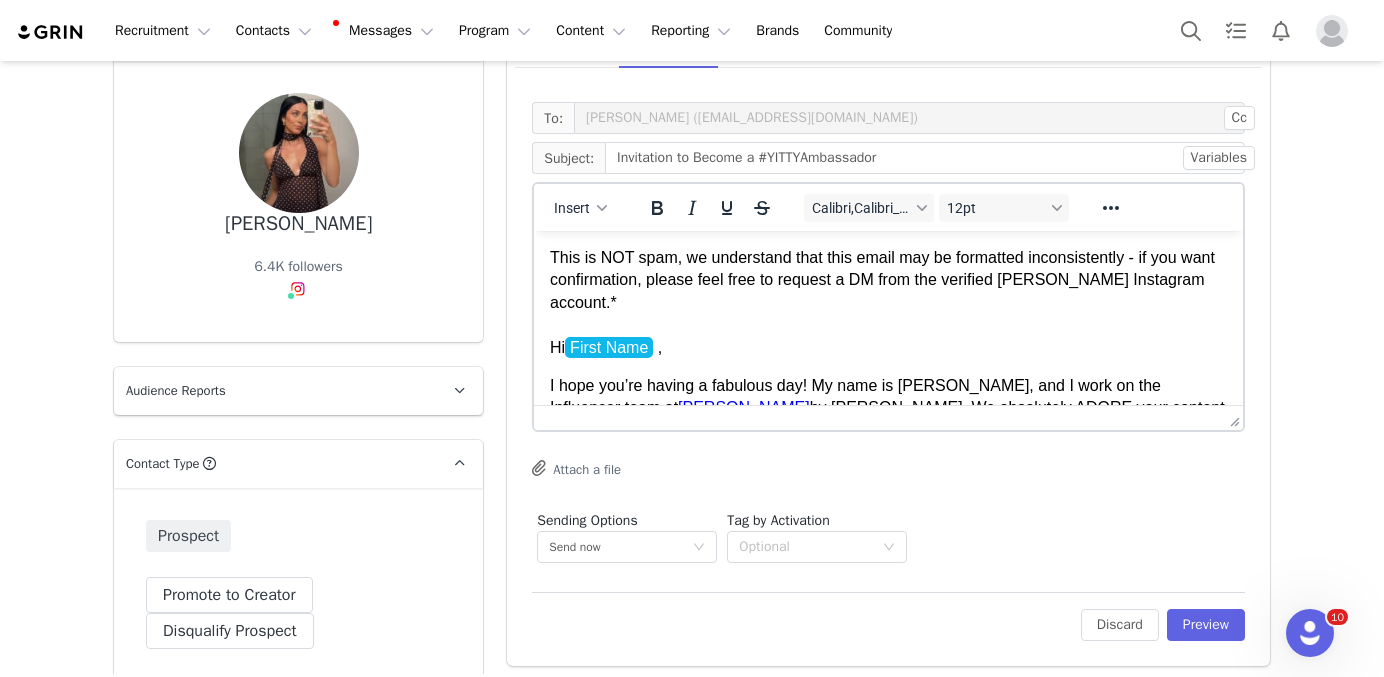 click on "Edit     Discard Preview" at bounding box center [888, 616] 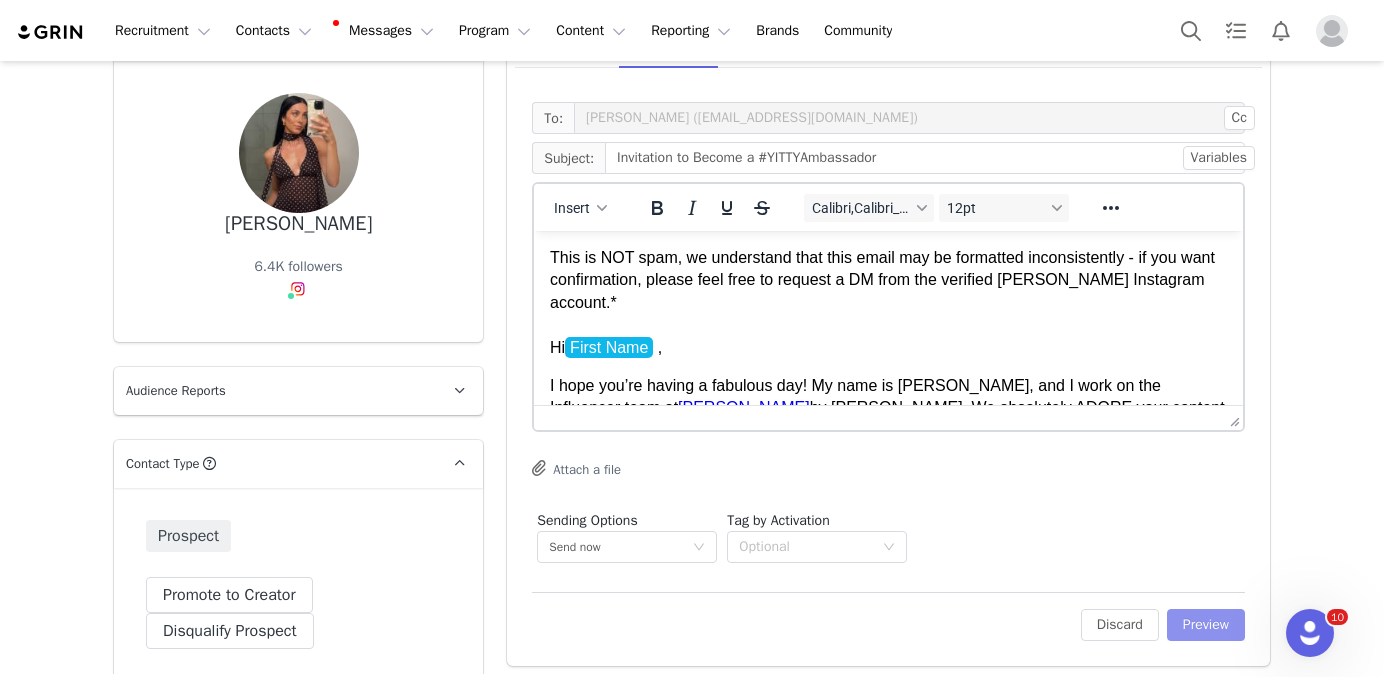 click on "Preview" at bounding box center [1206, 625] 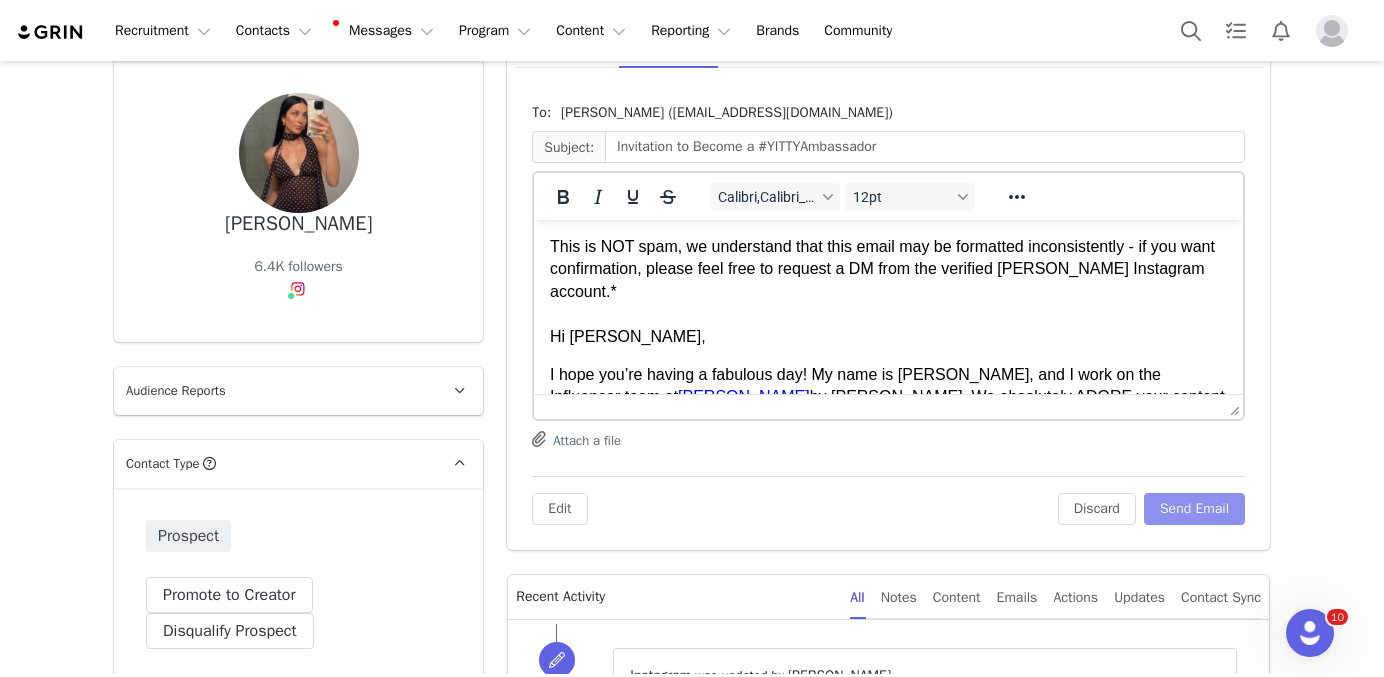 scroll, scrollTop: 0, scrollLeft: 0, axis: both 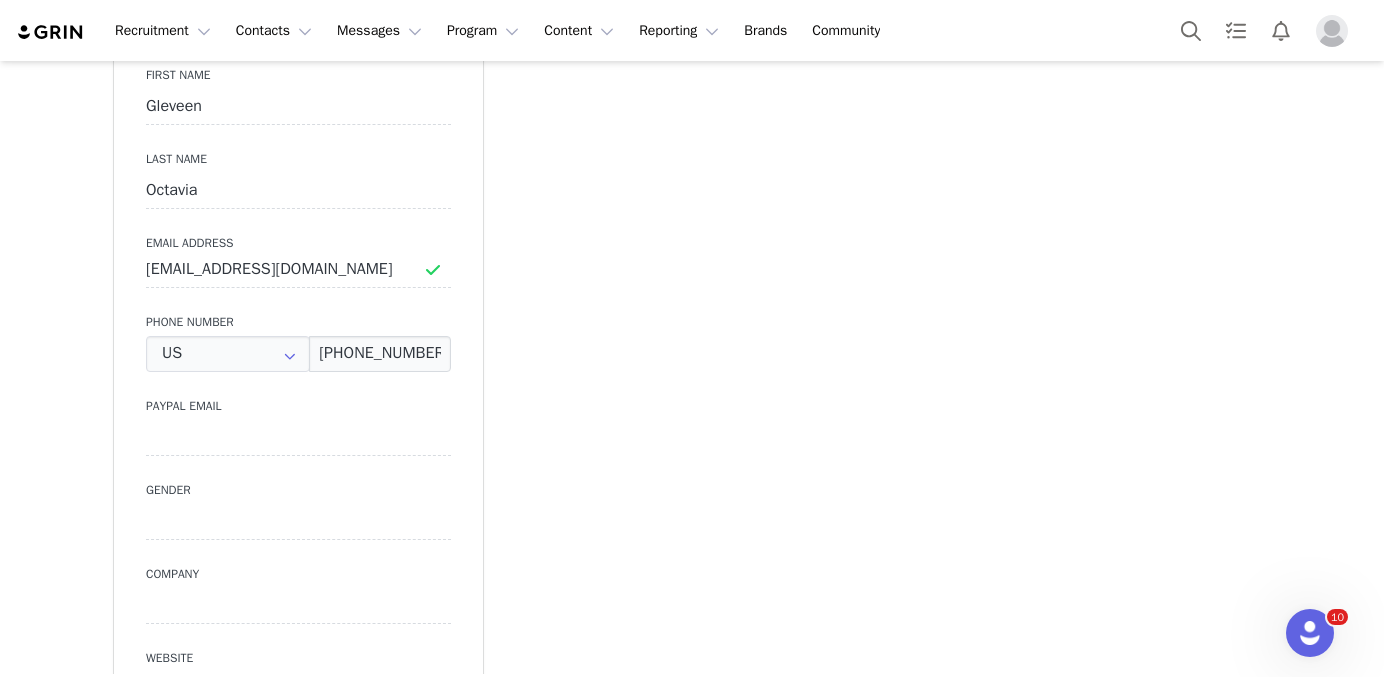 type on "+1 (United States)" 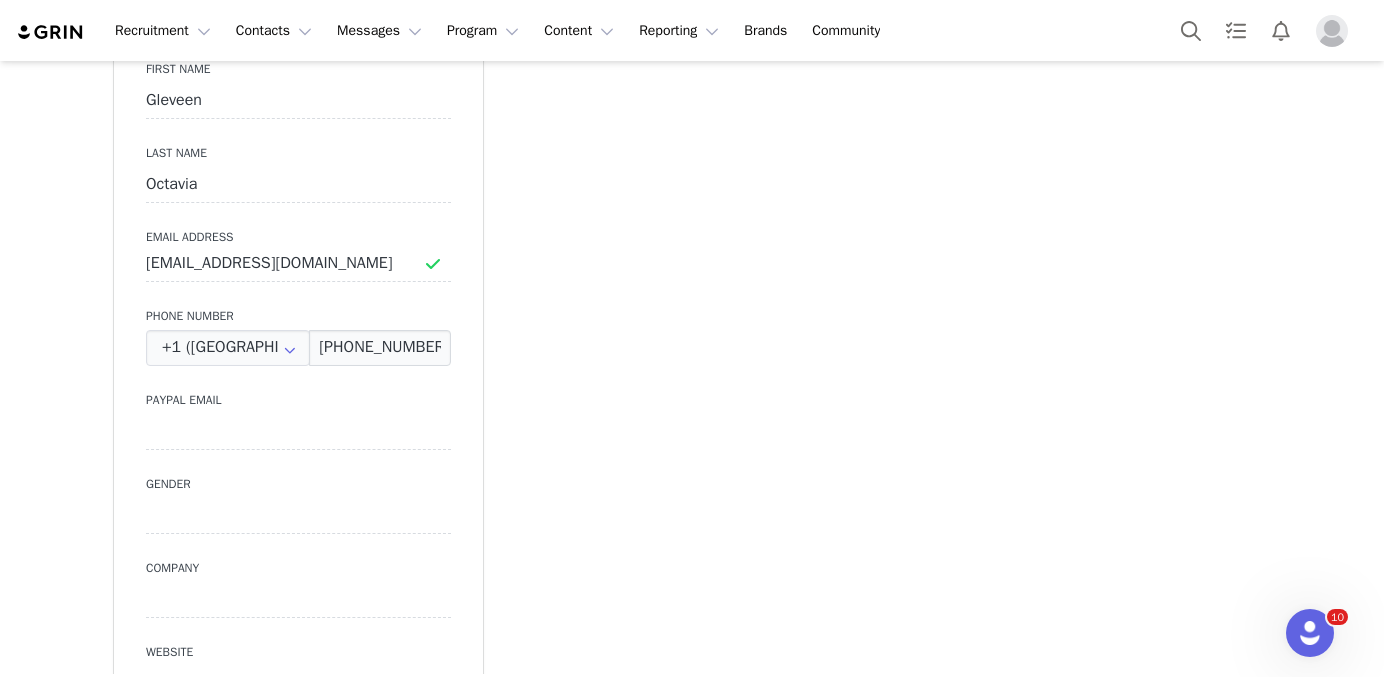 scroll, scrollTop: 0, scrollLeft: 0, axis: both 